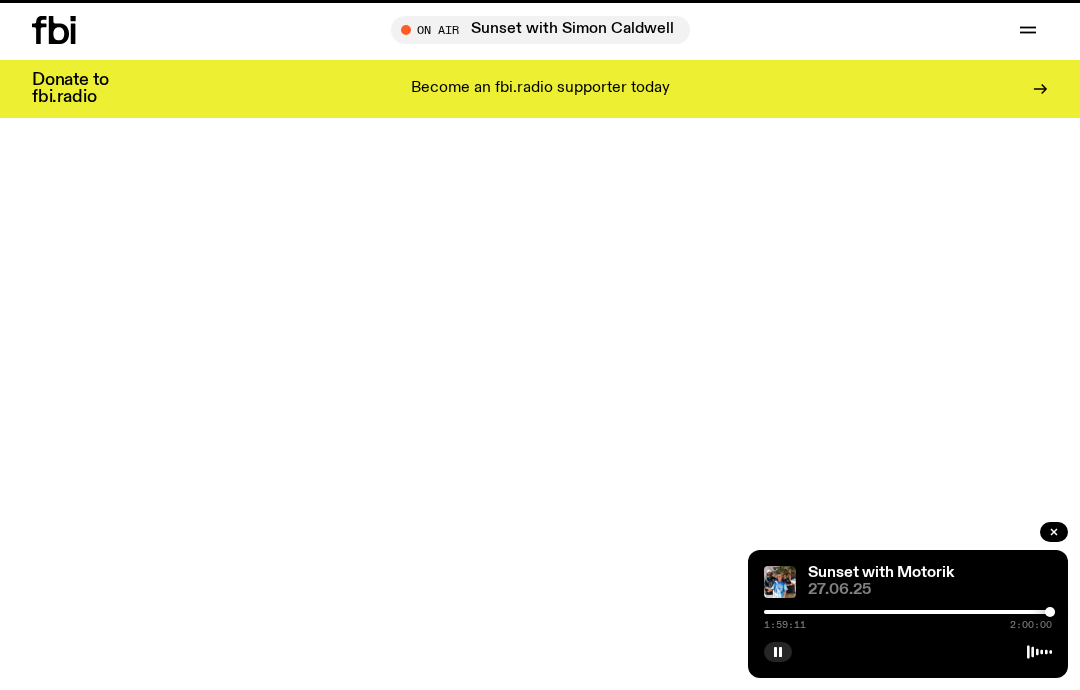 scroll, scrollTop: 1007, scrollLeft: 0, axis: vertical 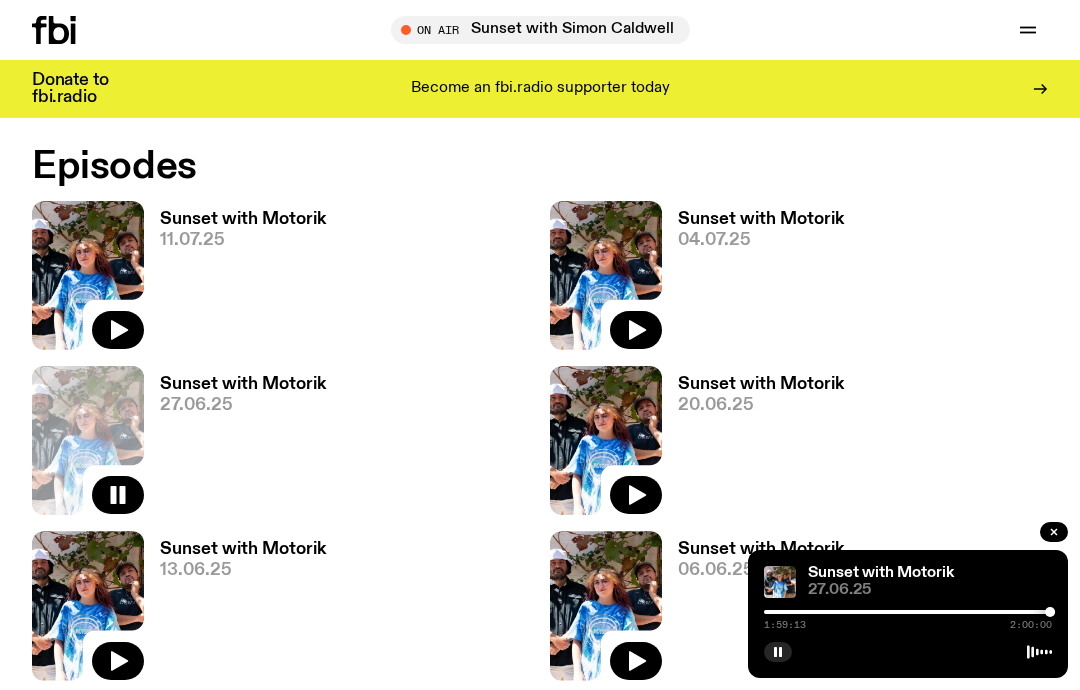 click on "20.06.25" at bounding box center [761, 405] 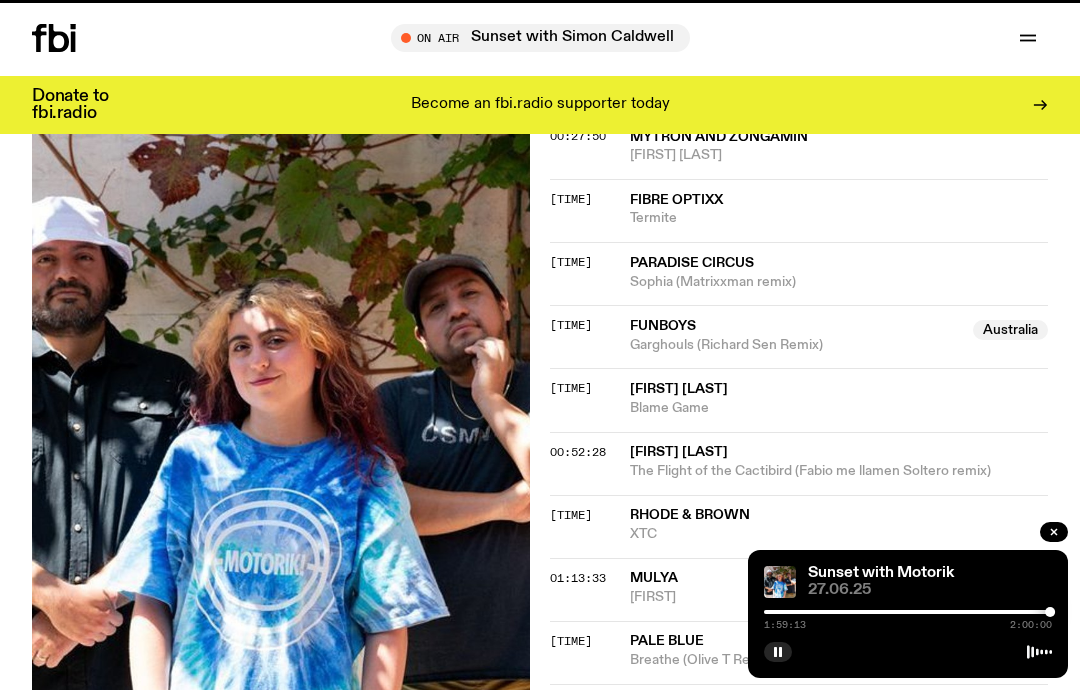 scroll, scrollTop: 0, scrollLeft: 0, axis: both 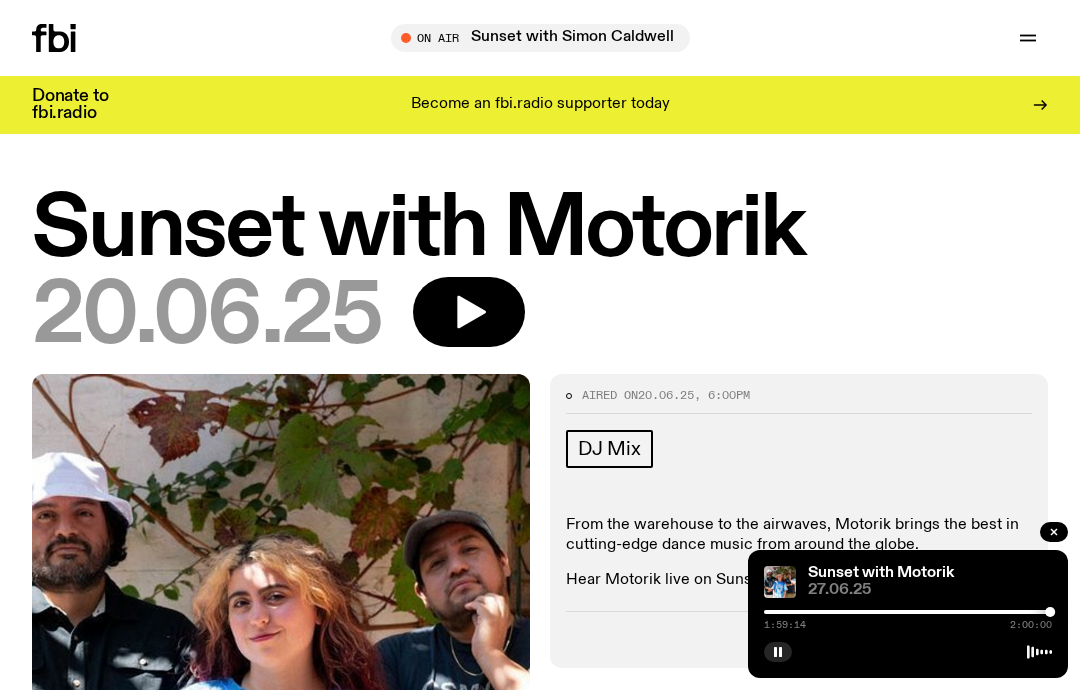 click 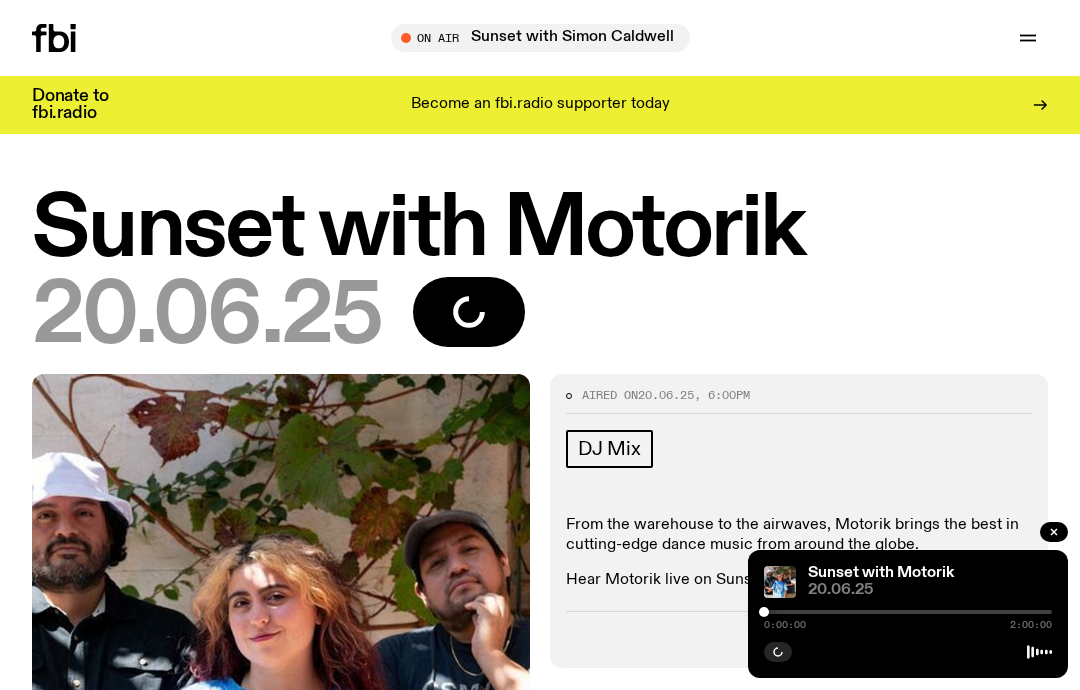 click at bounding box center (908, 612) 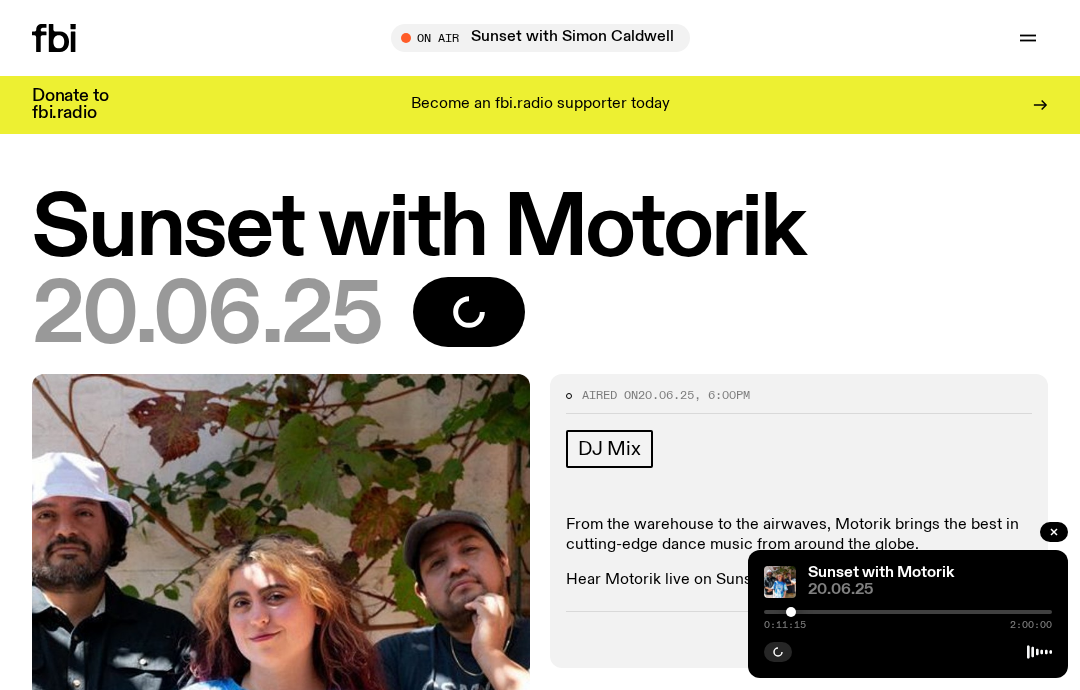 click at bounding box center [647, 612] 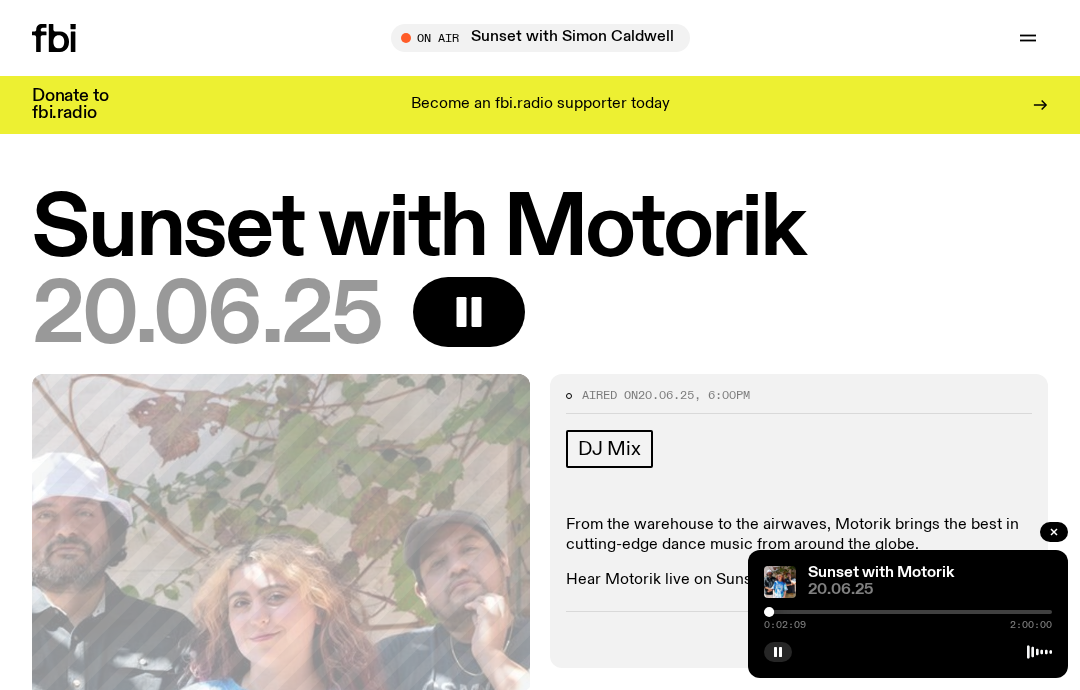 click at bounding box center [908, 650] 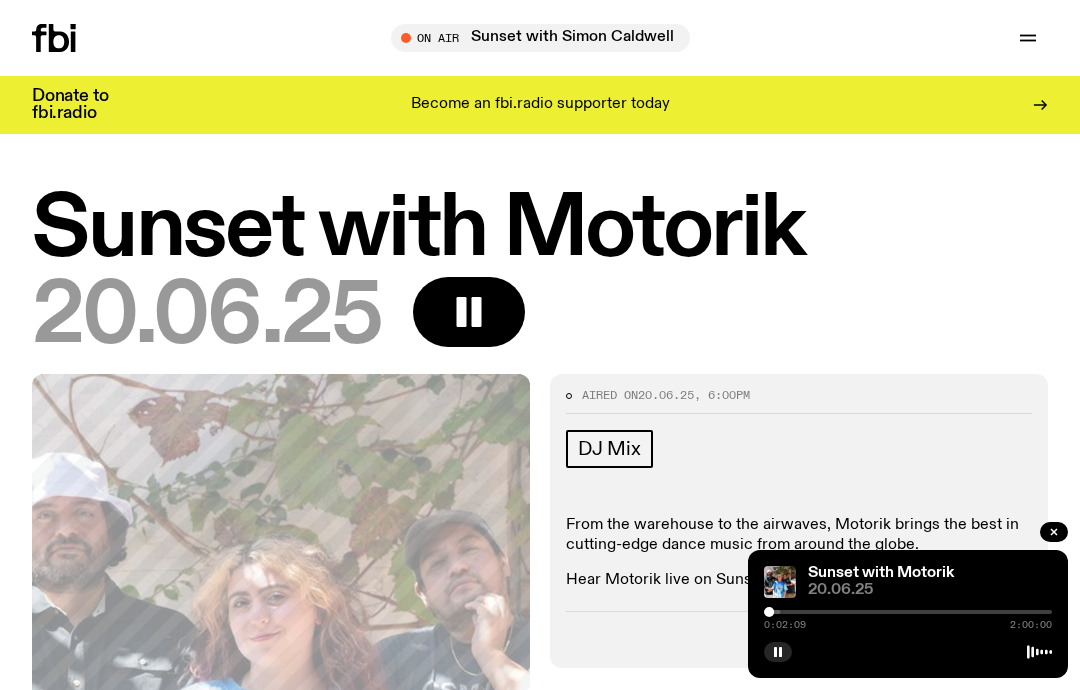 click at bounding box center [778, 652] 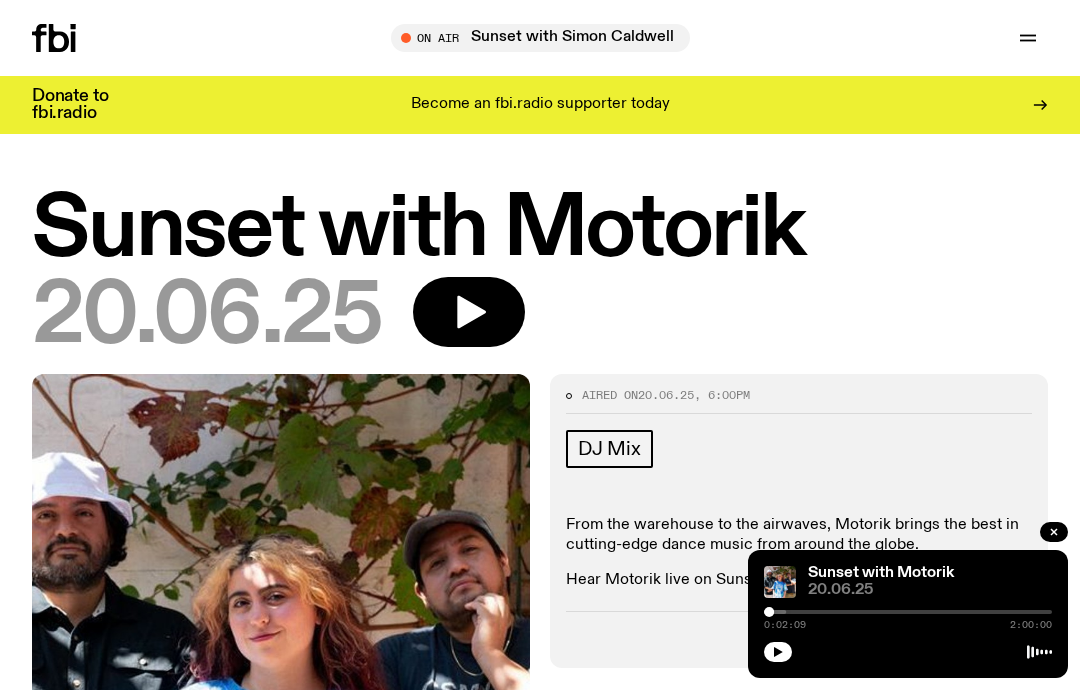 click on "Sunset with Motorik 20.06.25 0:02:09 2:00:00" at bounding box center [908, 614] 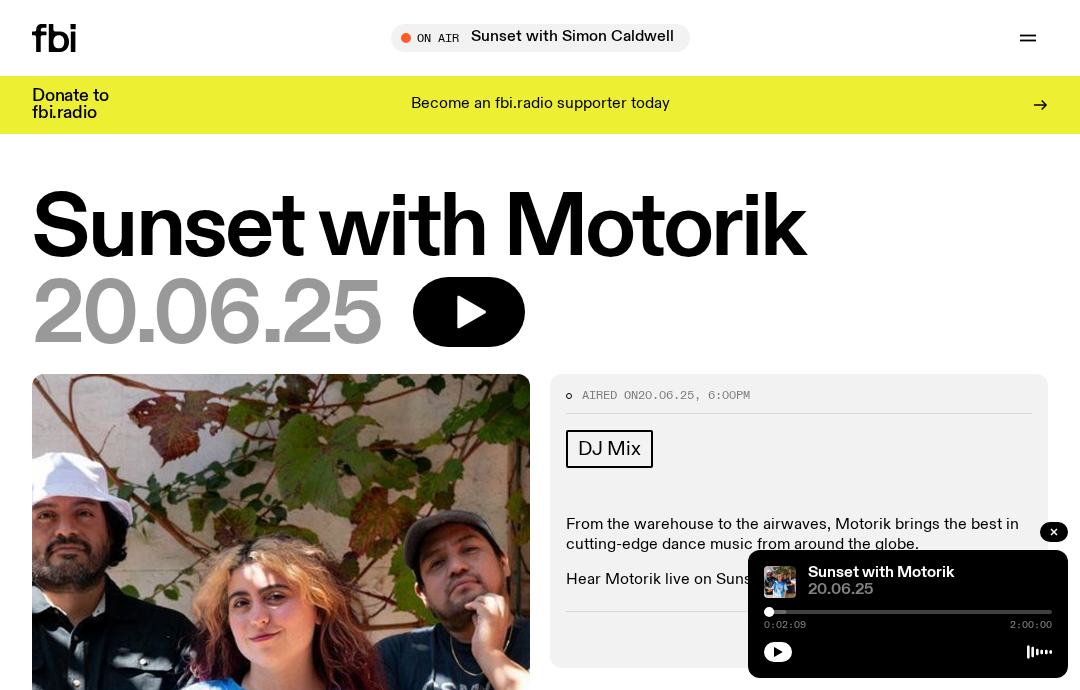 click on "Sunset with Motorik 20.06.25 0:02:09 2:00:00" at bounding box center [908, 614] 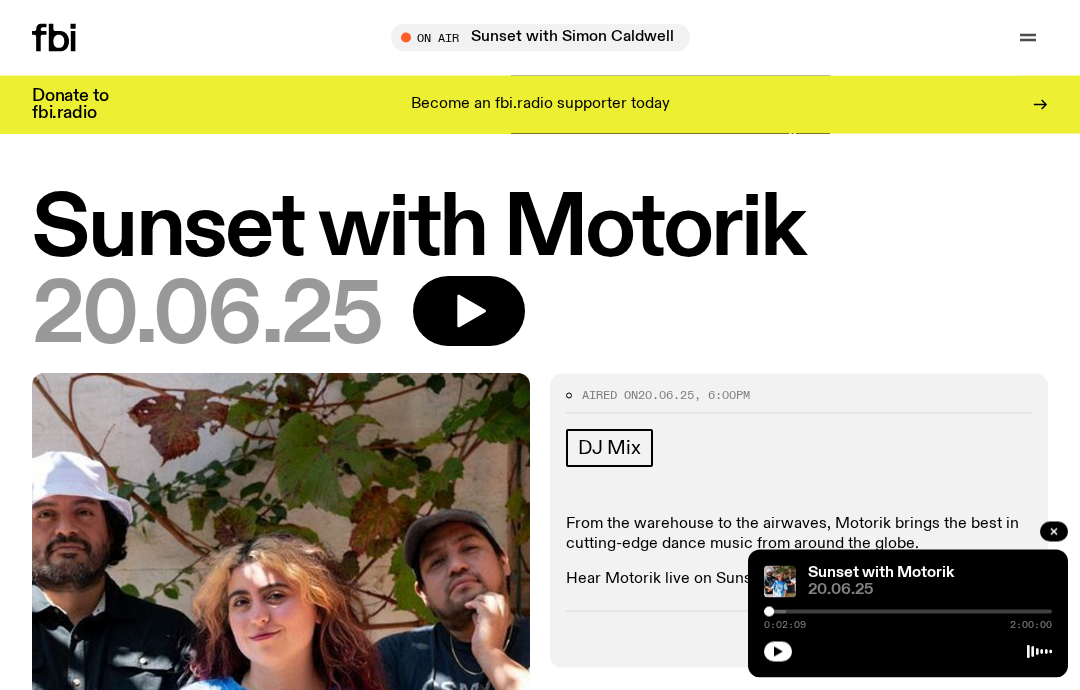 scroll, scrollTop: 1, scrollLeft: 0, axis: vertical 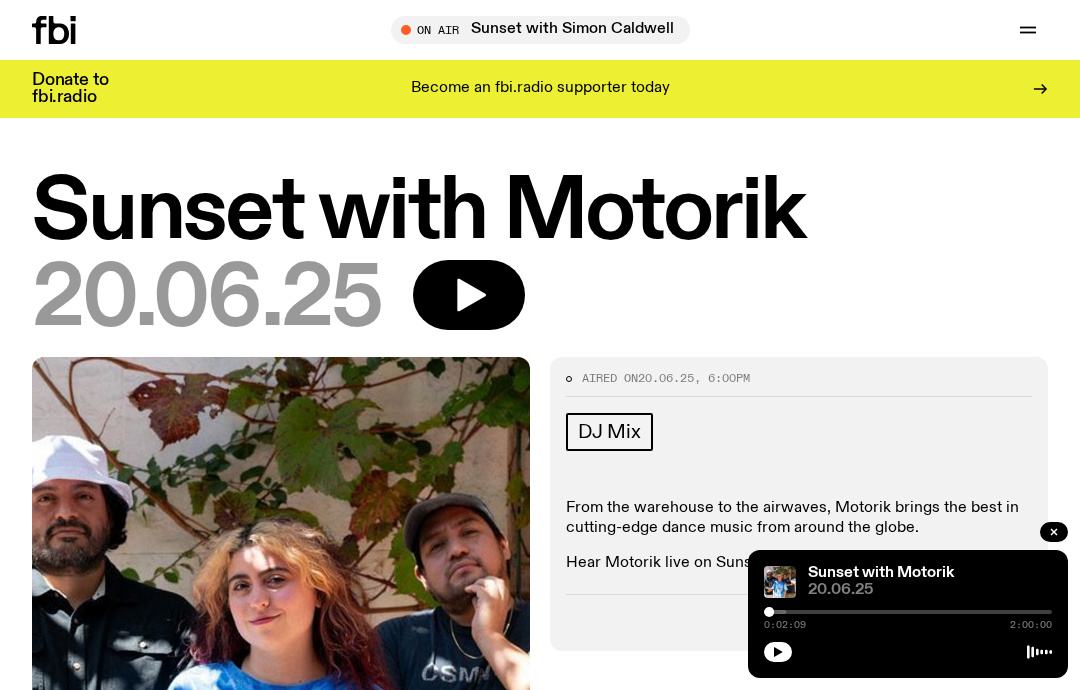 click at bounding box center [778, 652] 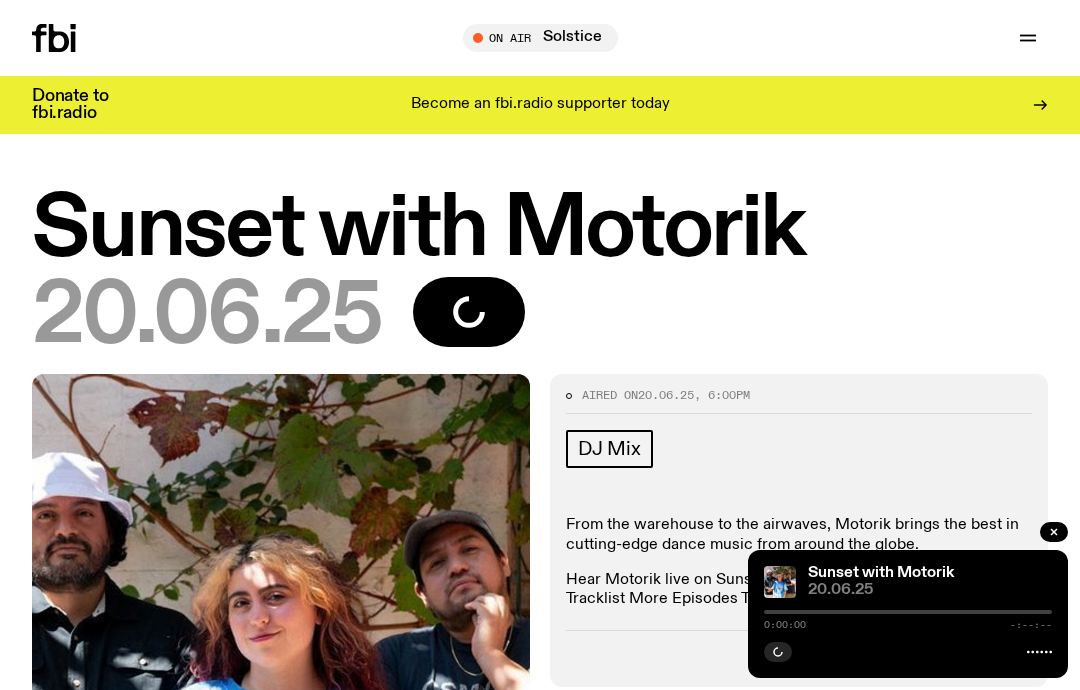 scroll, scrollTop: 0, scrollLeft: 0, axis: both 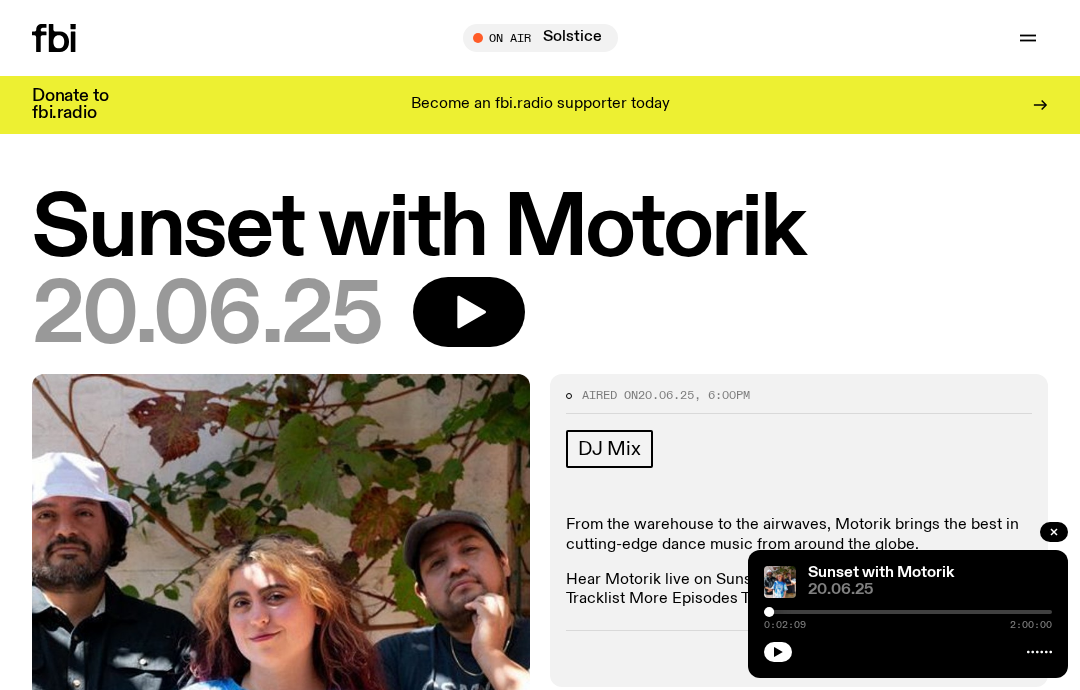 click at bounding box center (778, 652) 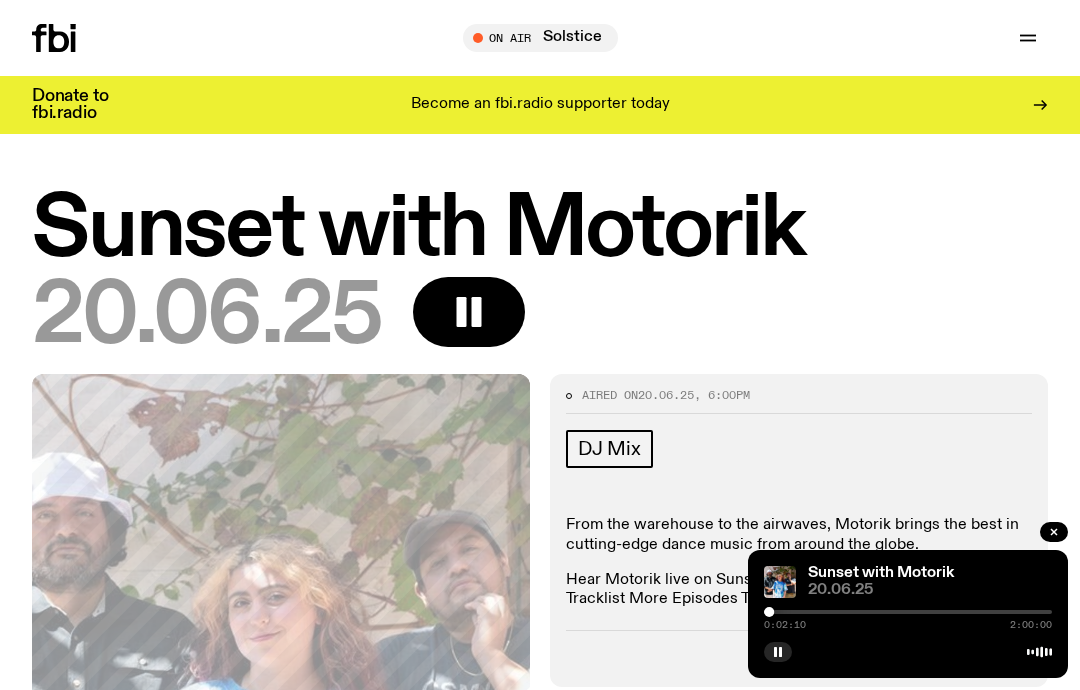 click at bounding box center [908, 612] 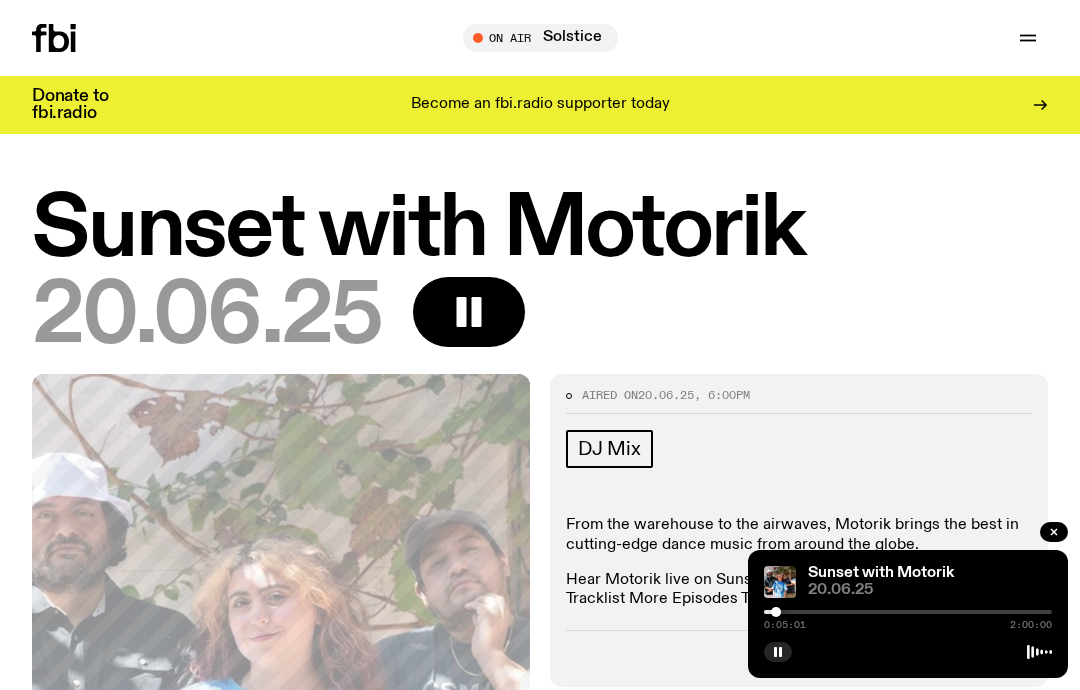 click at bounding box center [908, 612] 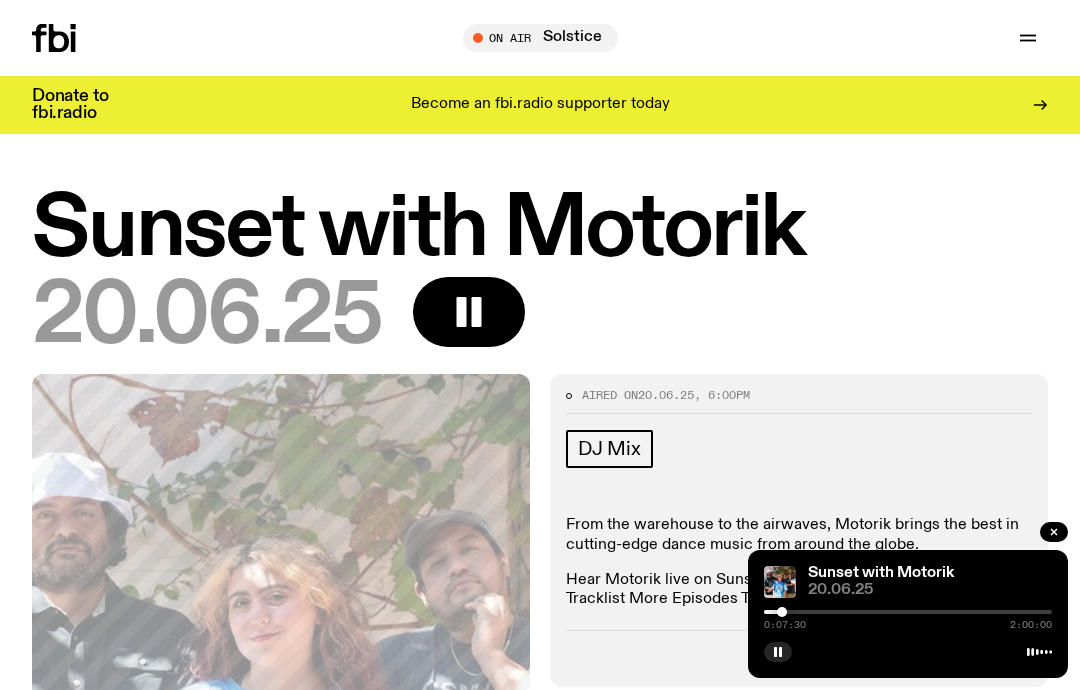 click at bounding box center [908, 612] 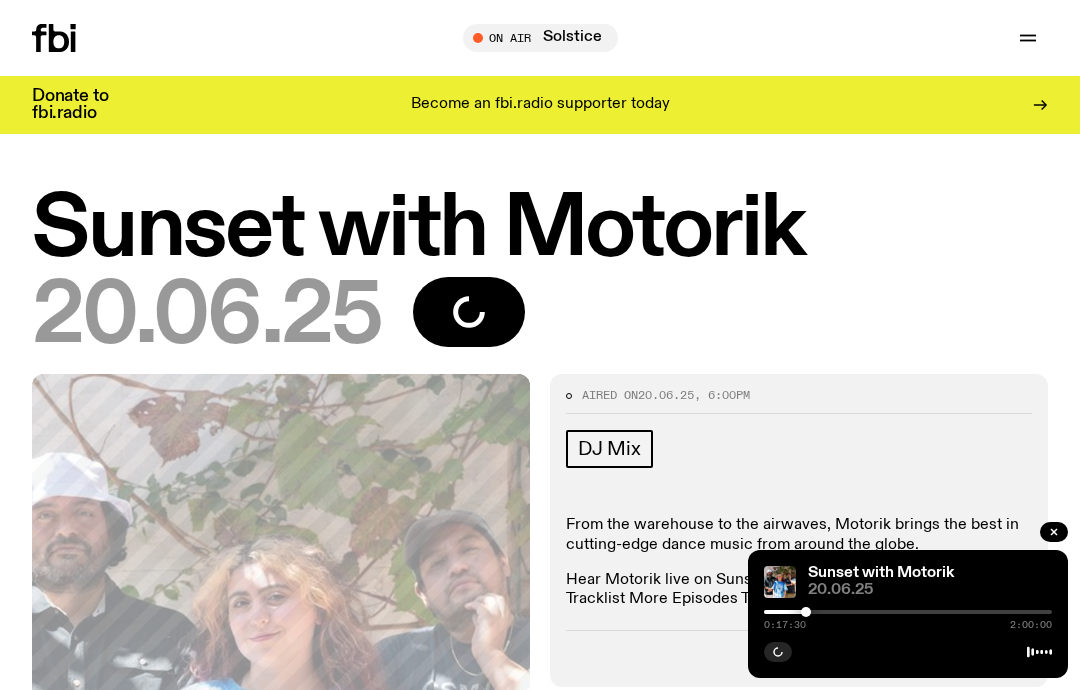 click at bounding box center (806, 612) 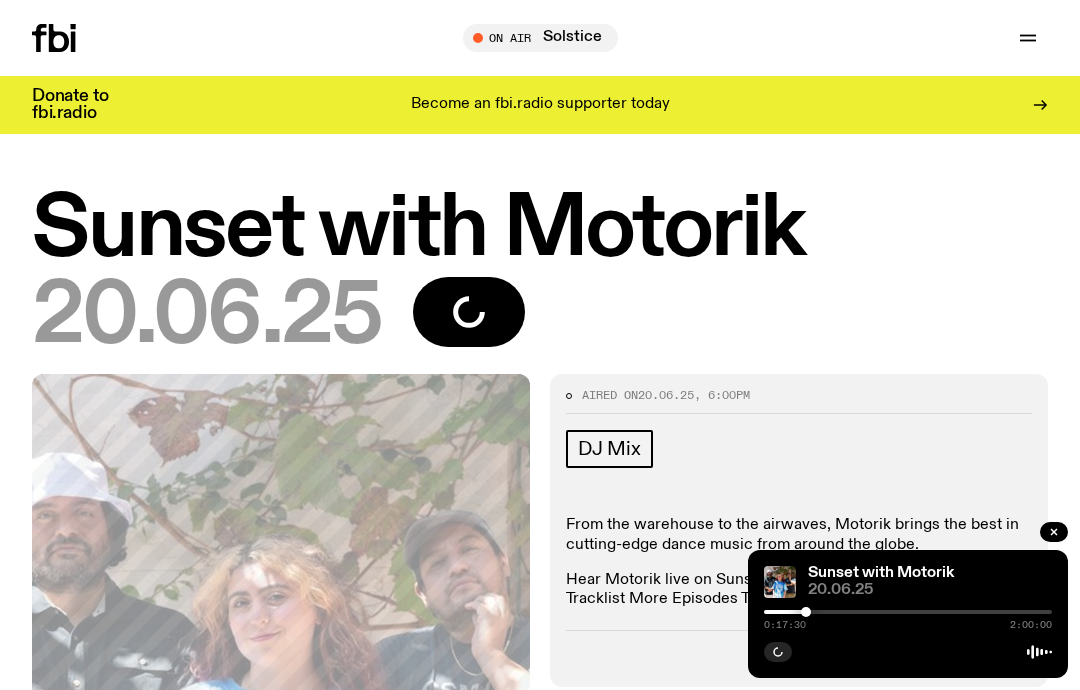 click at bounding box center (908, 612) 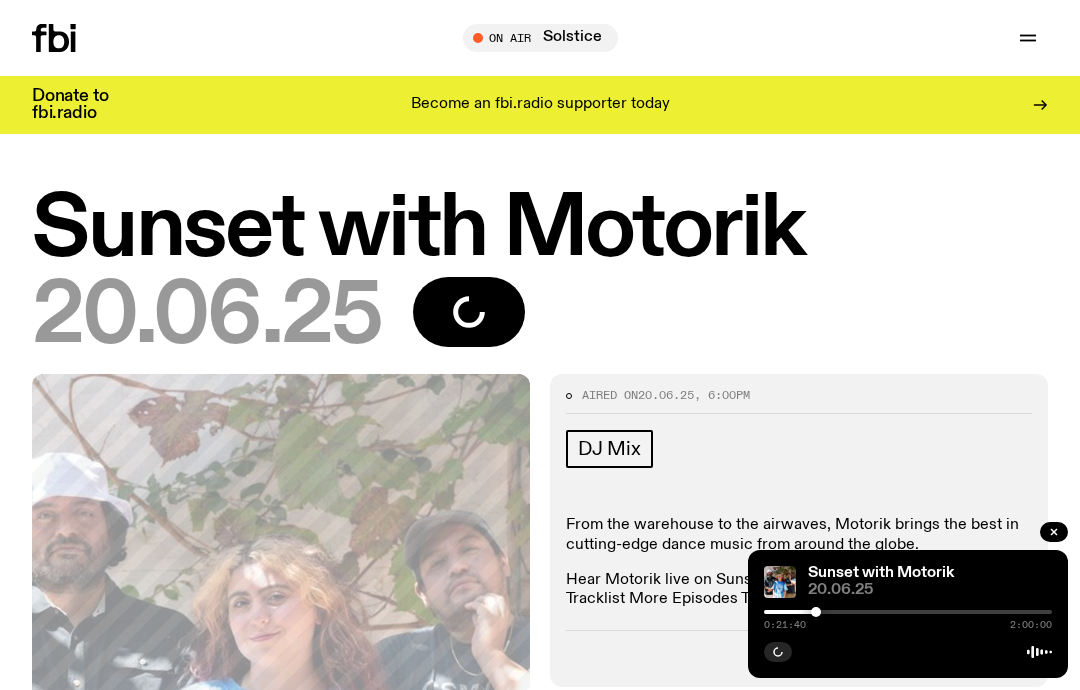 click at bounding box center (908, 650) 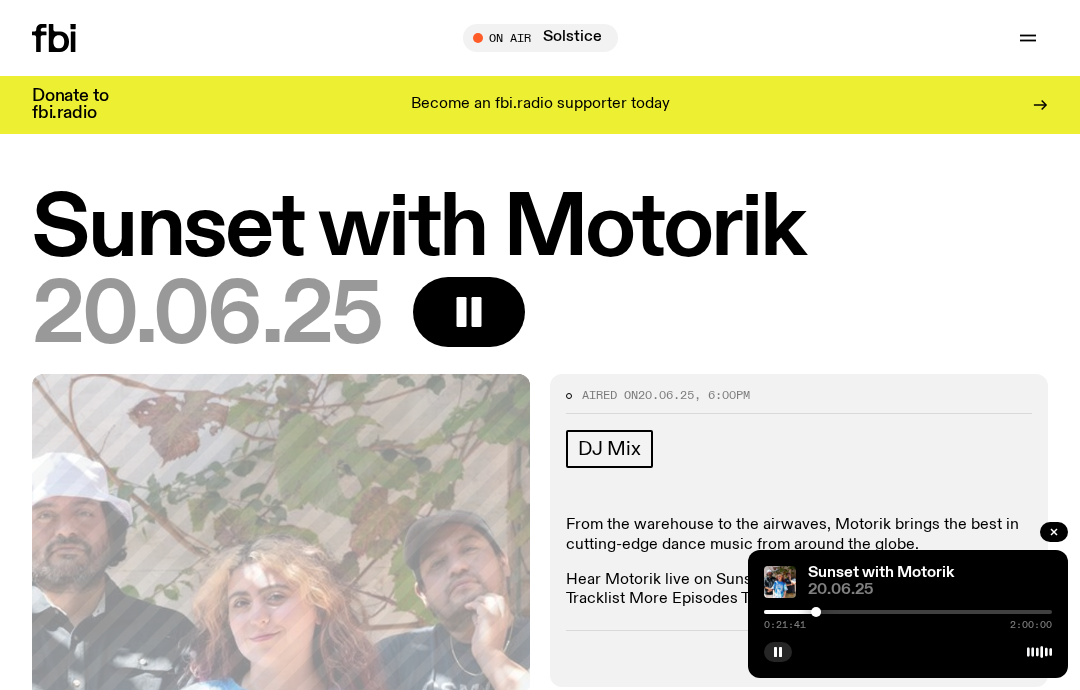 click at bounding box center [672, 612] 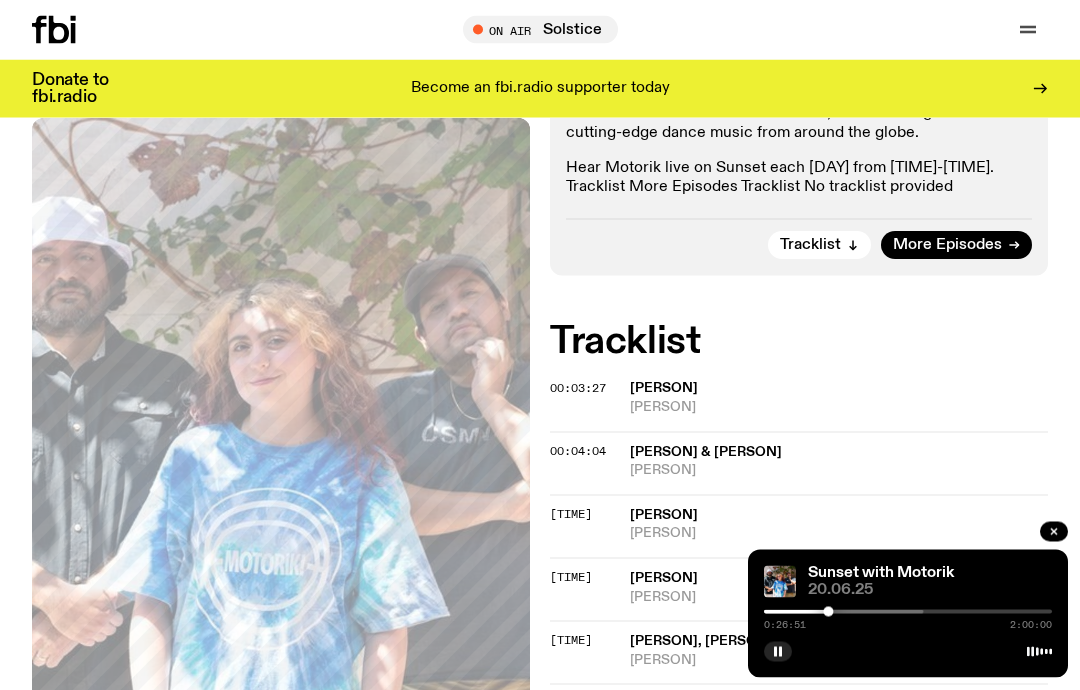 scroll, scrollTop: 371, scrollLeft: 0, axis: vertical 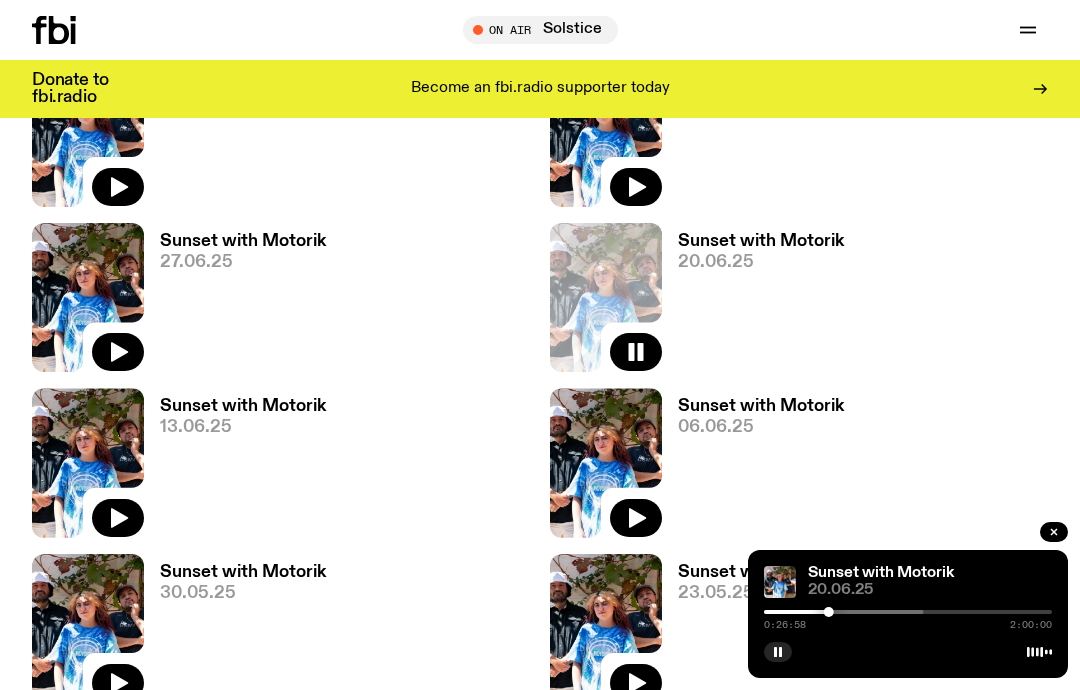 click on "13.06.25" at bounding box center [243, 427] 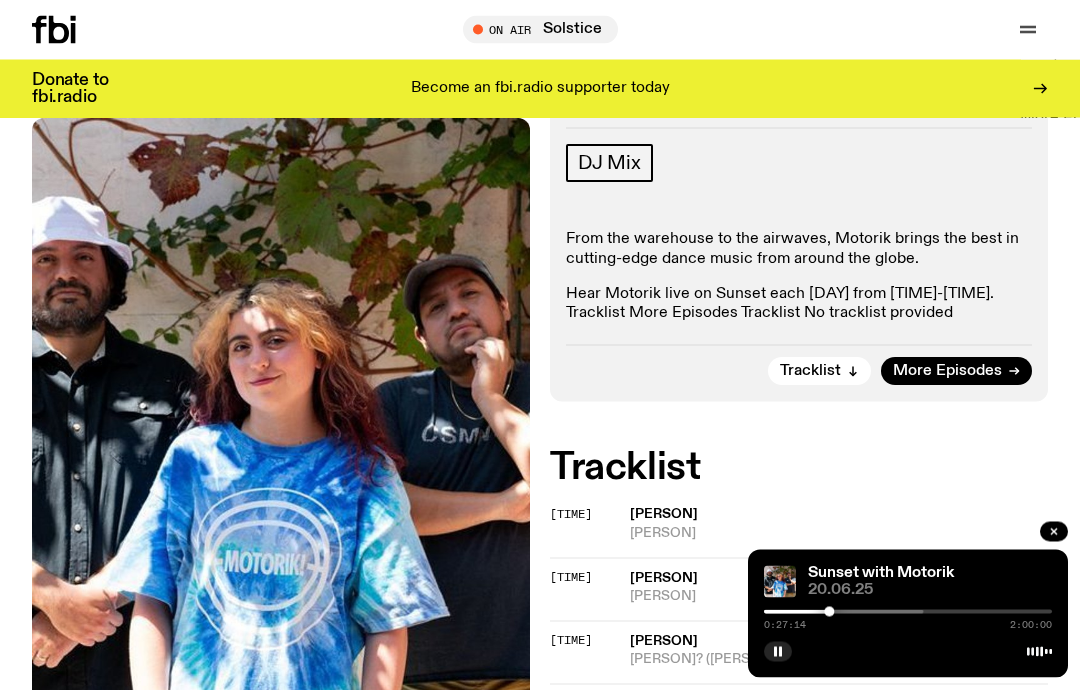 scroll, scrollTop: 0, scrollLeft: 0, axis: both 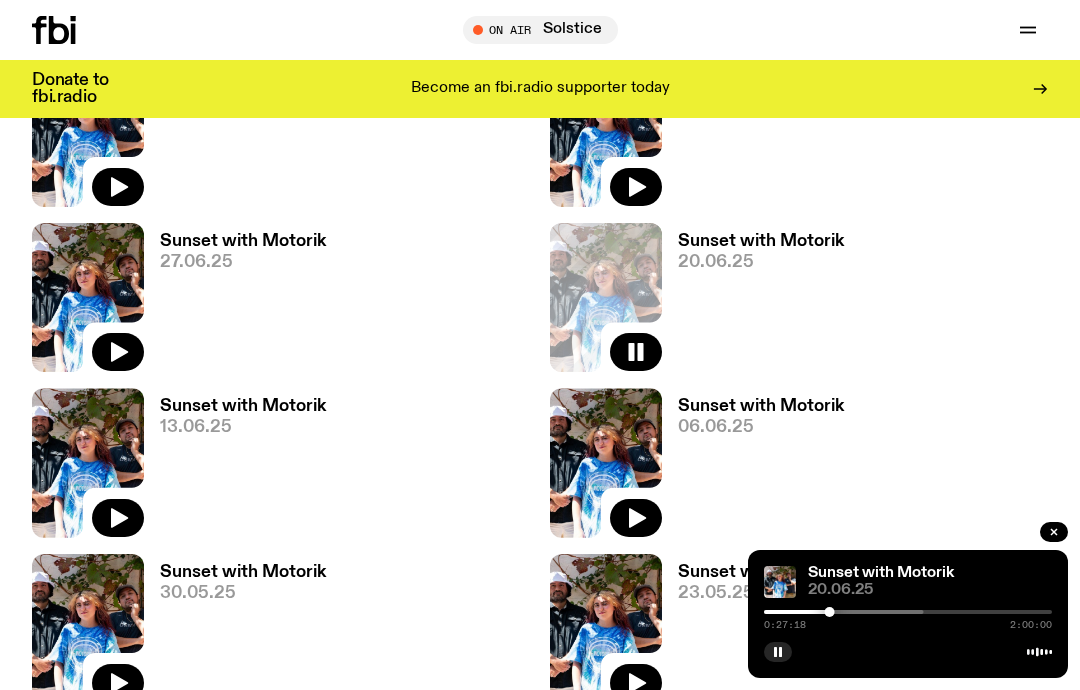 click on "06.06.25" at bounding box center [761, 427] 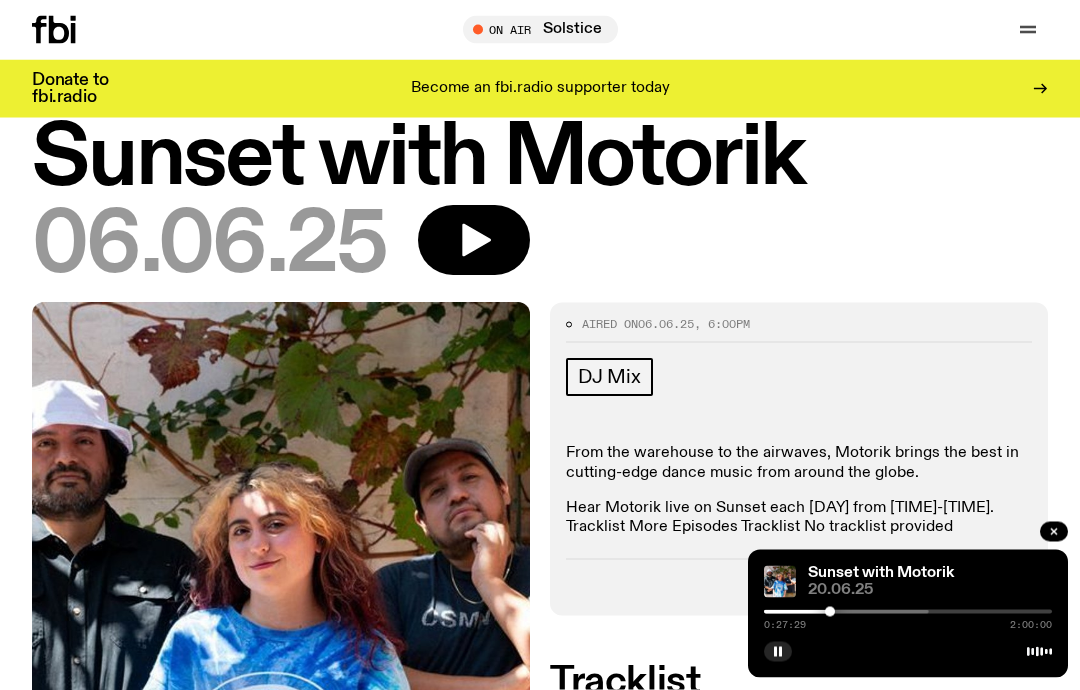 scroll, scrollTop: 56, scrollLeft: 0, axis: vertical 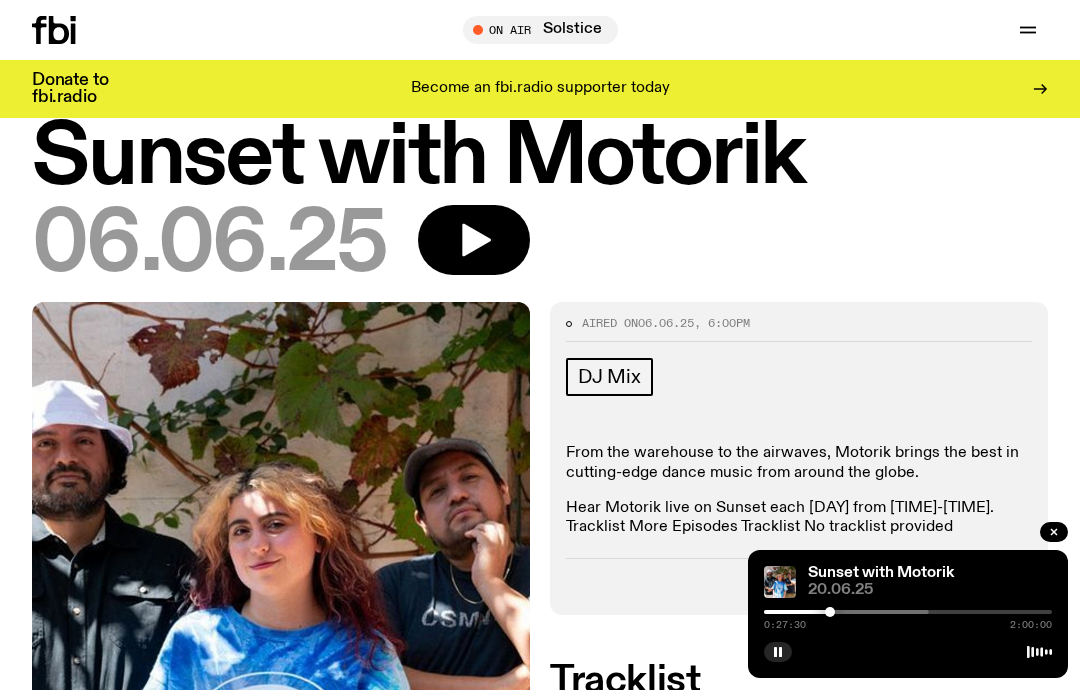 click 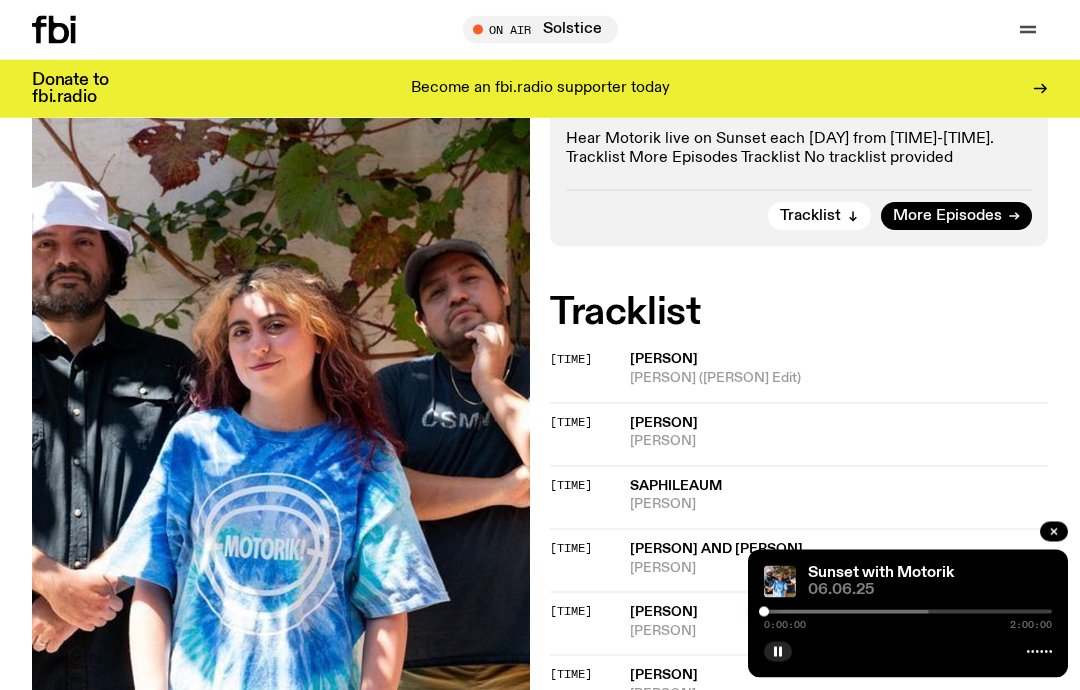 scroll, scrollTop: 425, scrollLeft: 0, axis: vertical 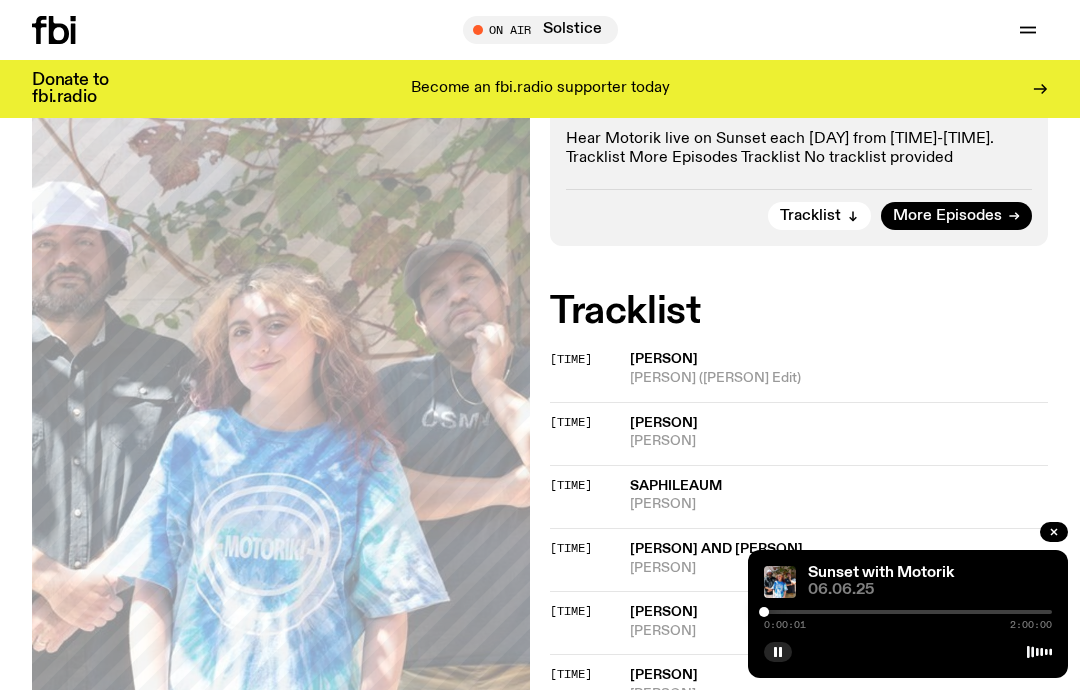 click at bounding box center (908, 612) 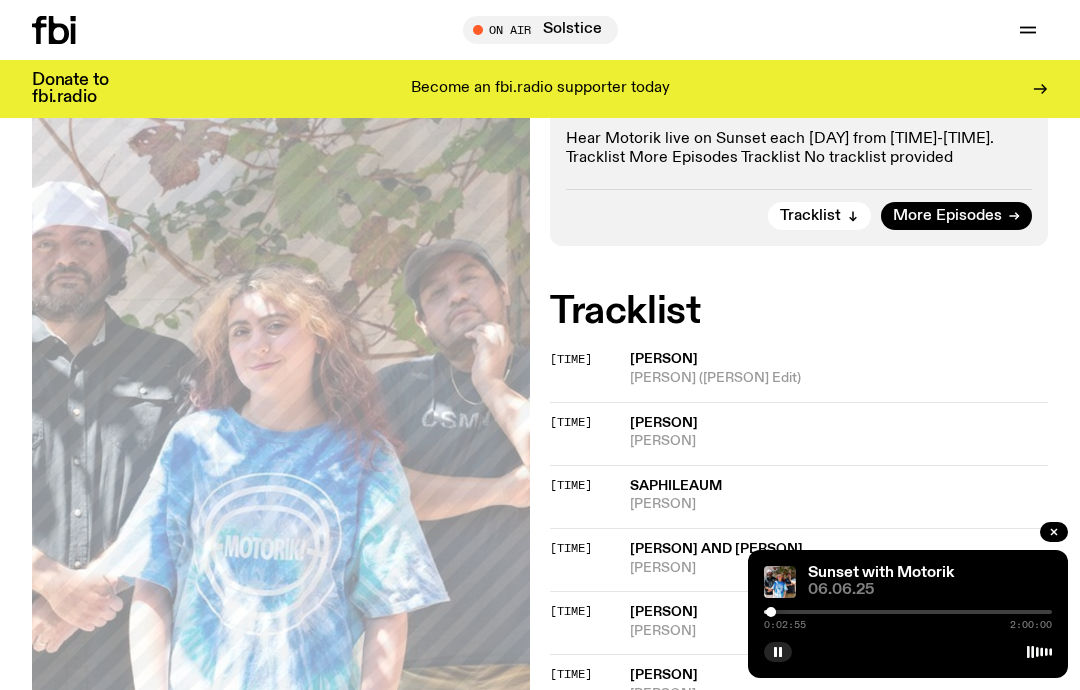 click at bounding box center [908, 612] 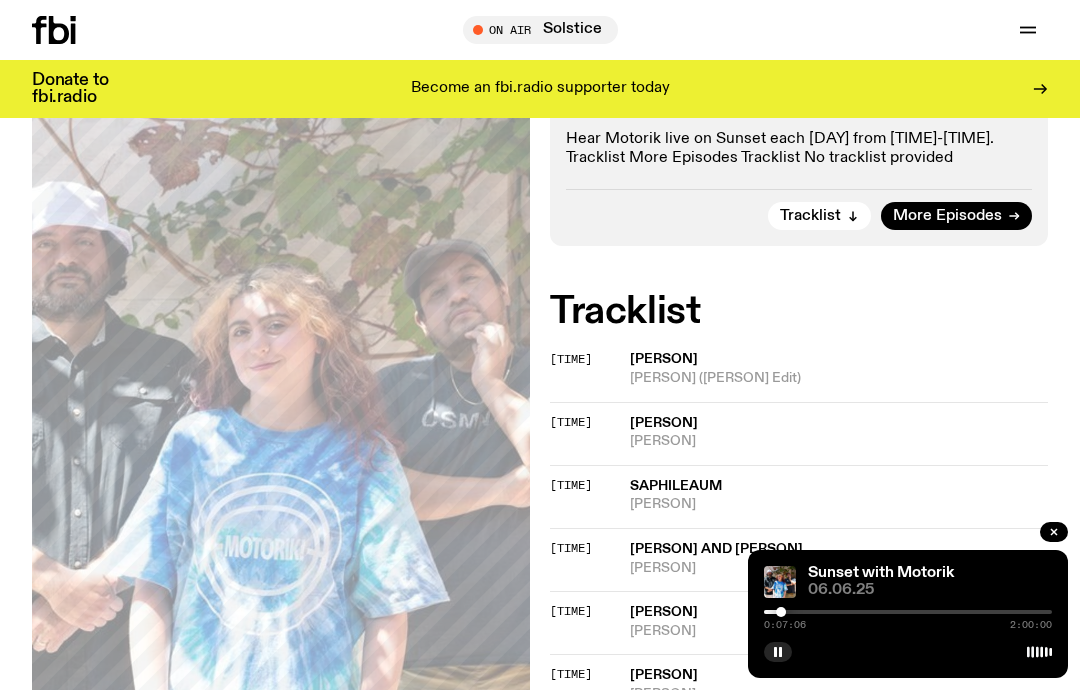 click at bounding box center (908, 612) 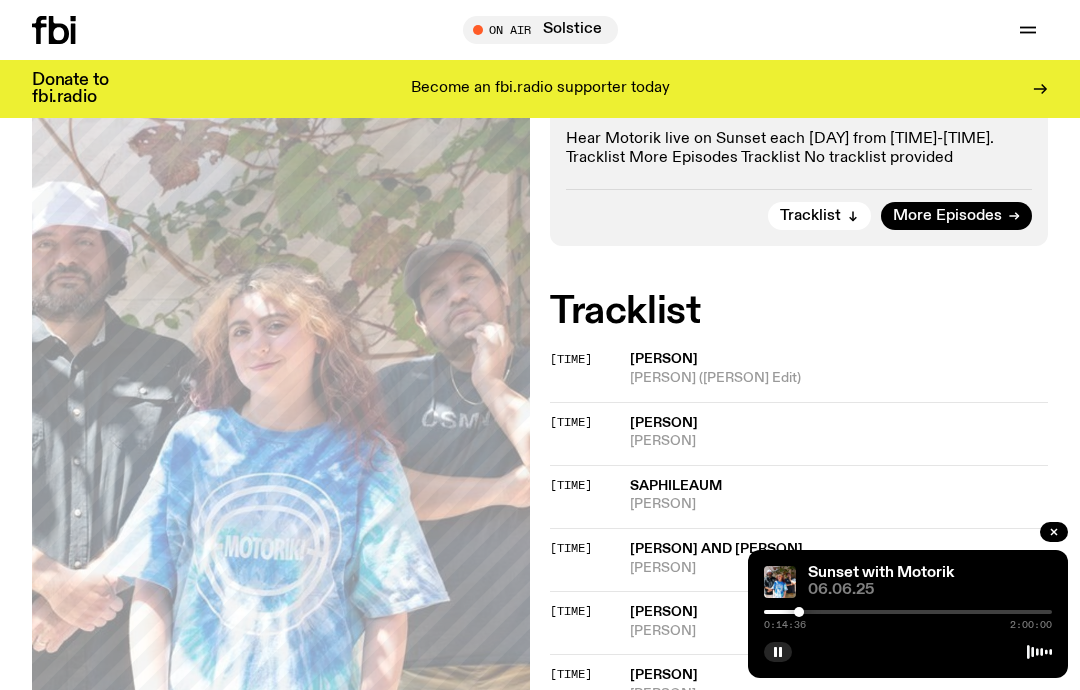 click at bounding box center (908, 612) 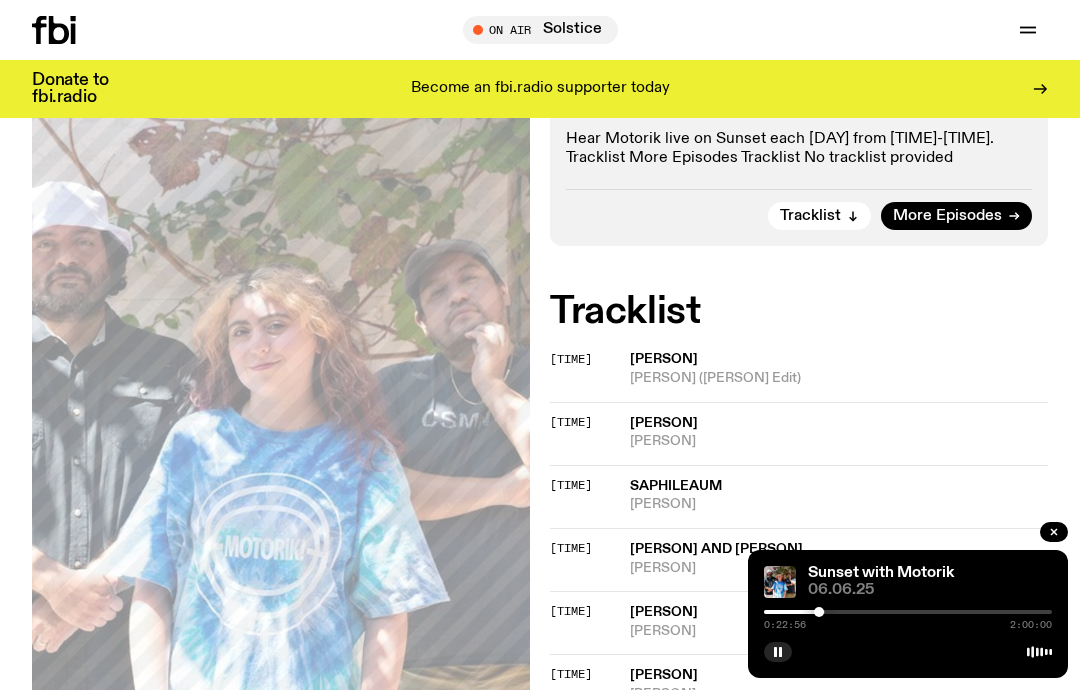 click at bounding box center [908, 612] 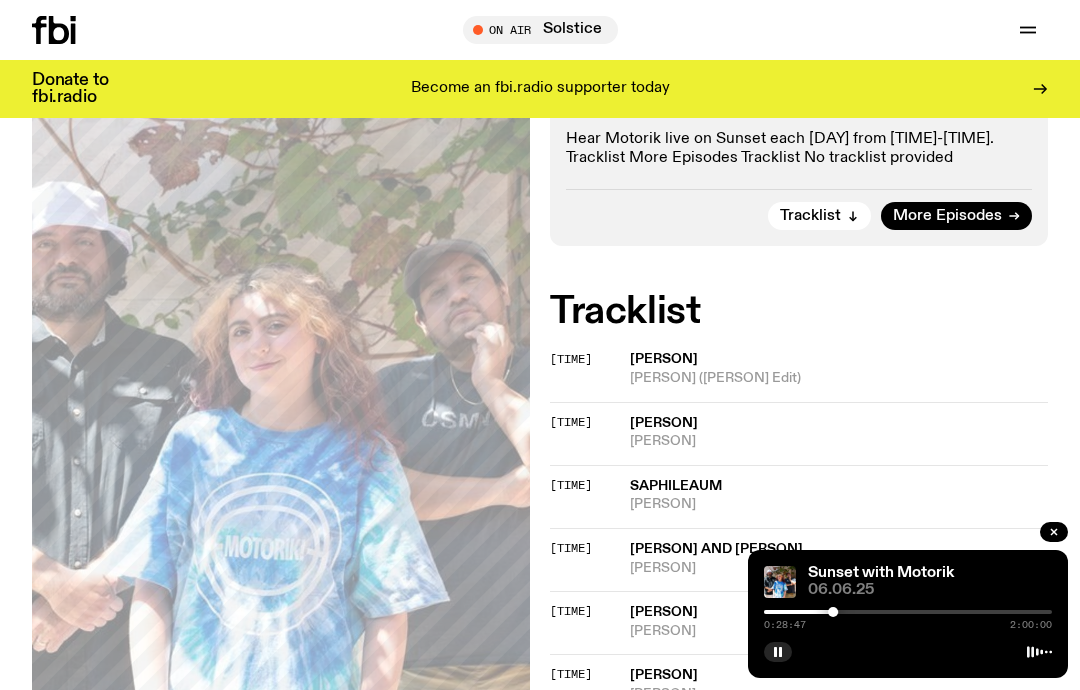 click at bounding box center (908, 612) 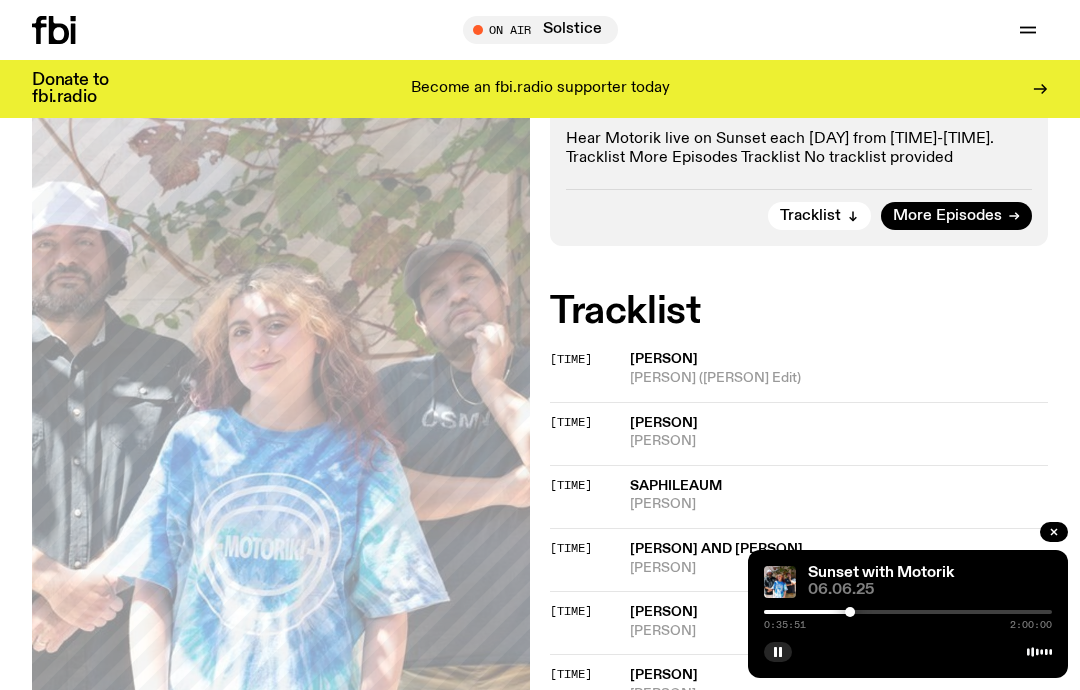 click at bounding box center [908, 612] 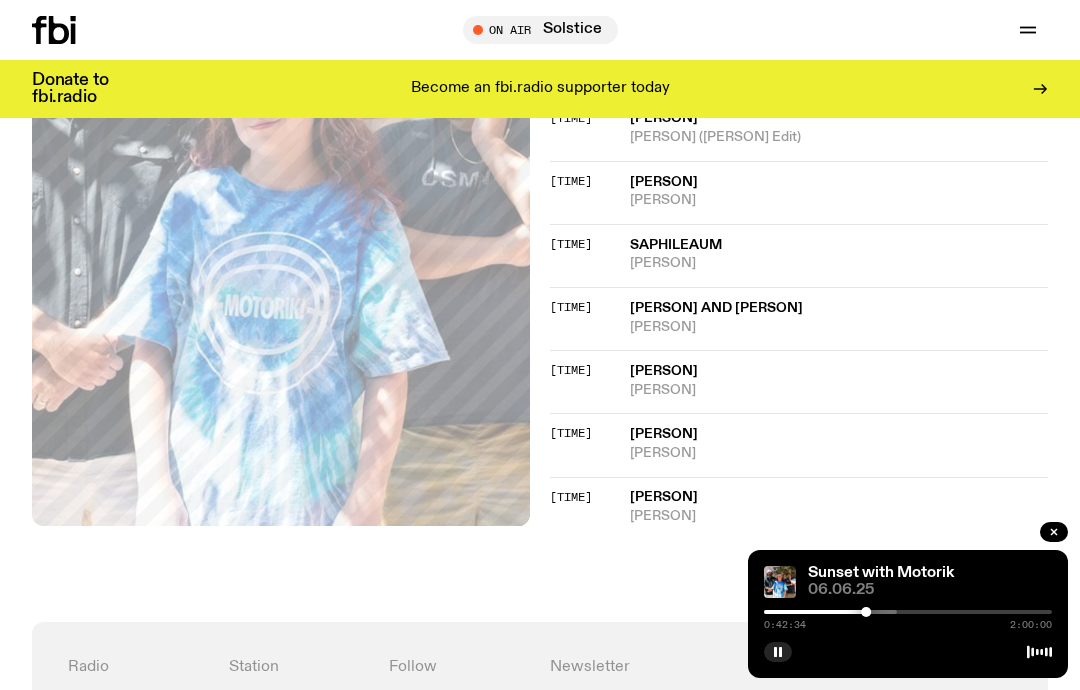 scroll, scrollTop: 668, scrollLeft: 0, axis: vertical 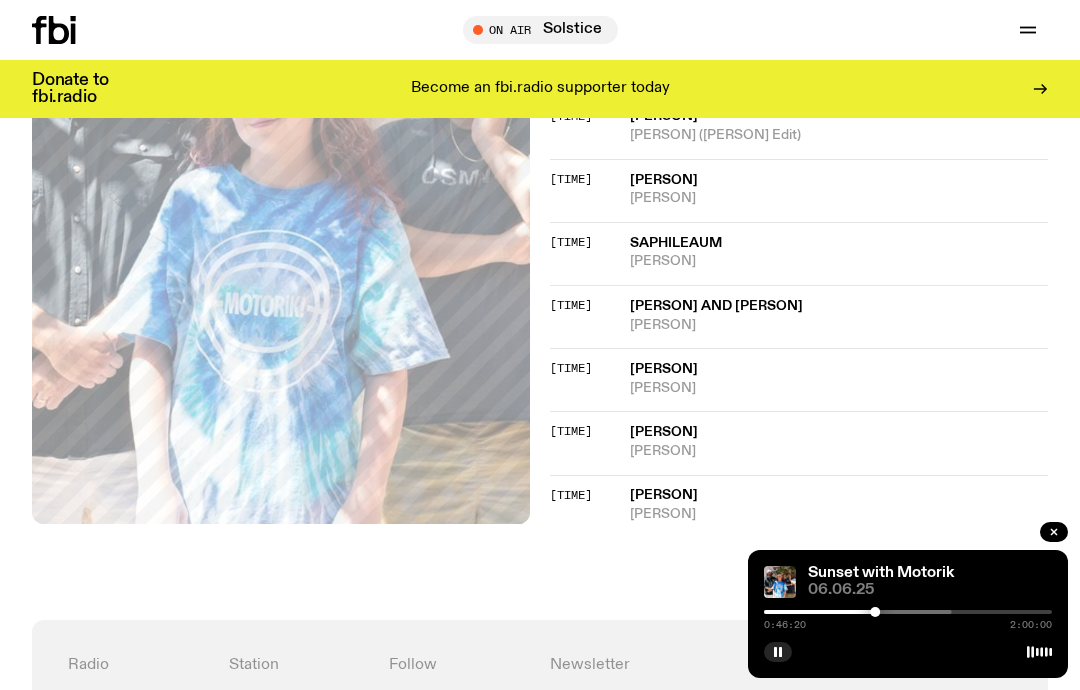 click at bounding box center [808, 612] 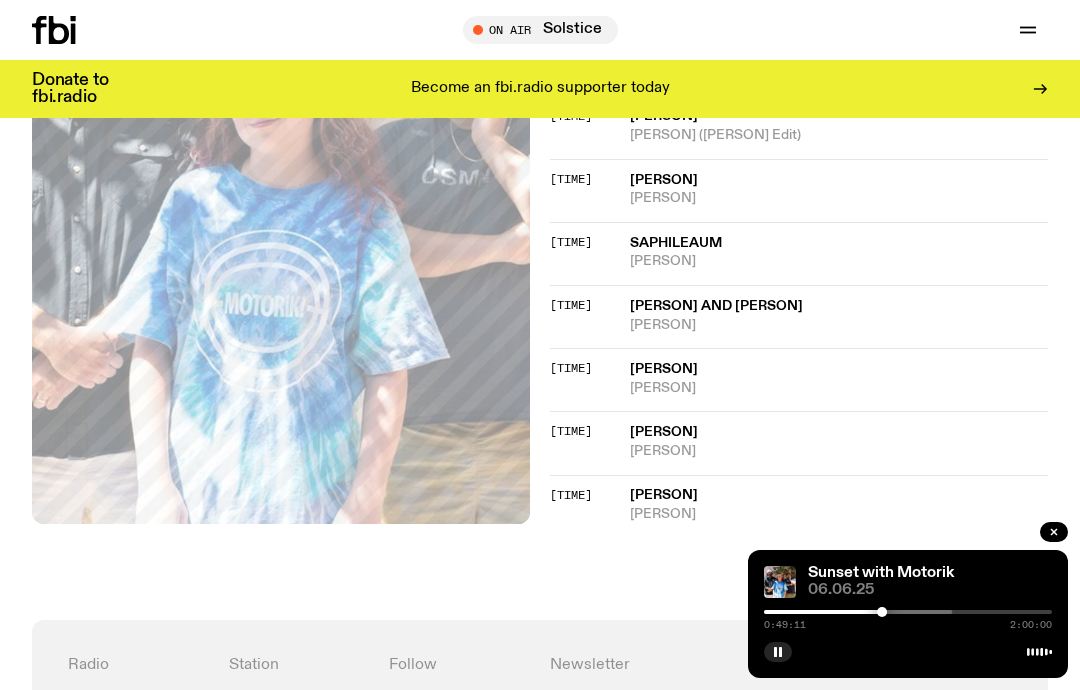 click at bounding box center [882, 612] 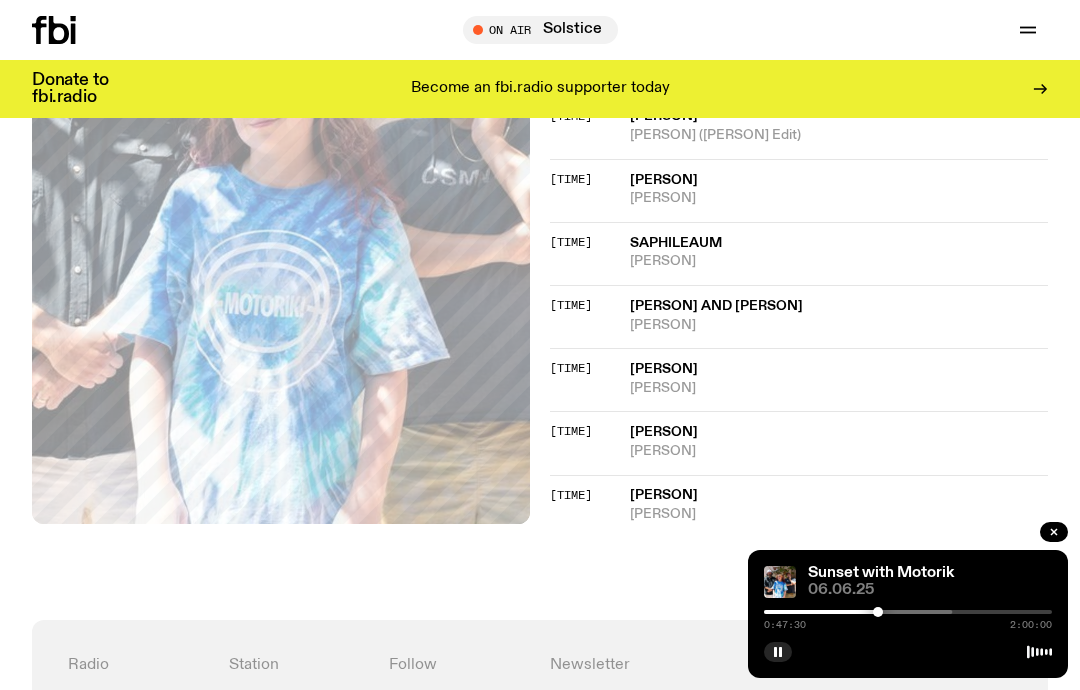 click at bounding box center (808, 612) 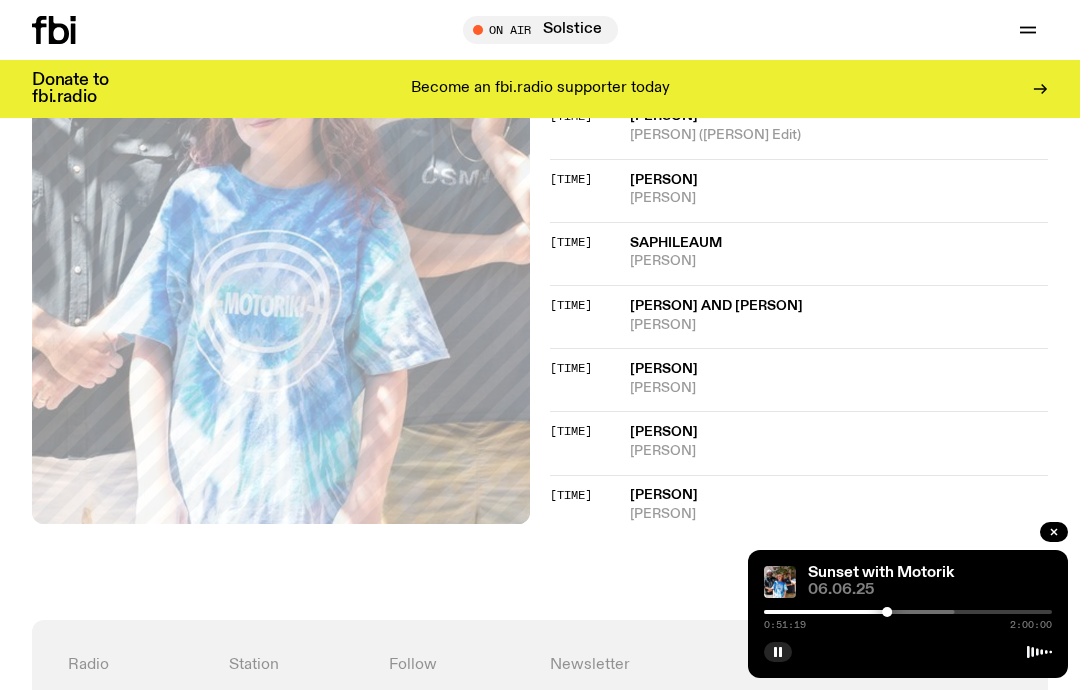 click at bounding box center (811, 612) 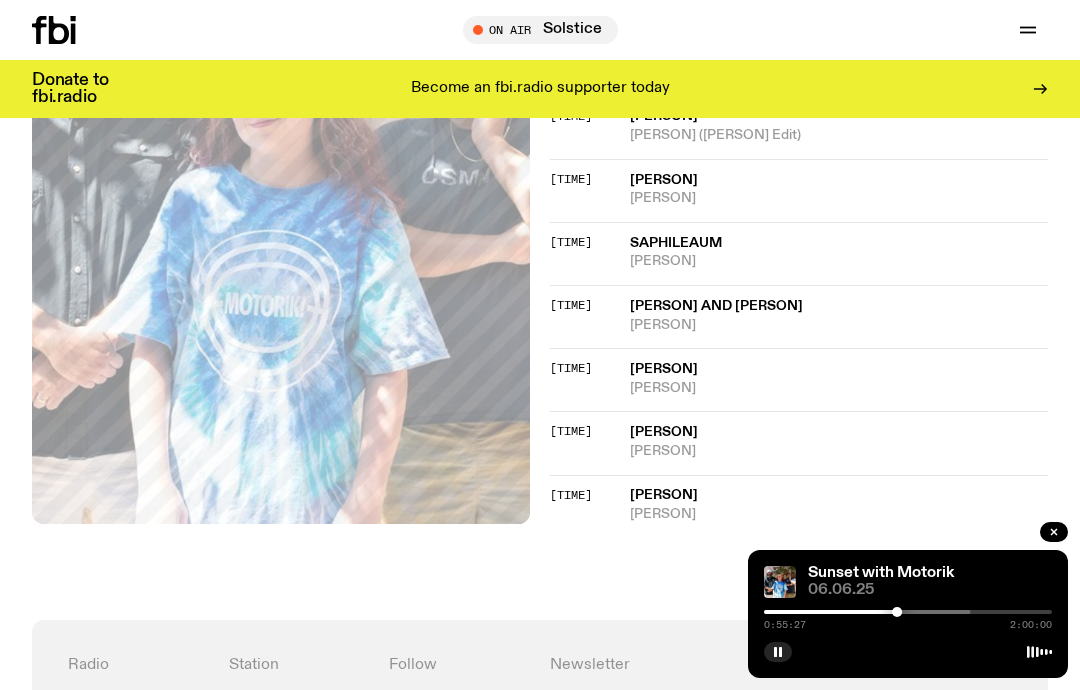 click at bounding box center [827, 612] 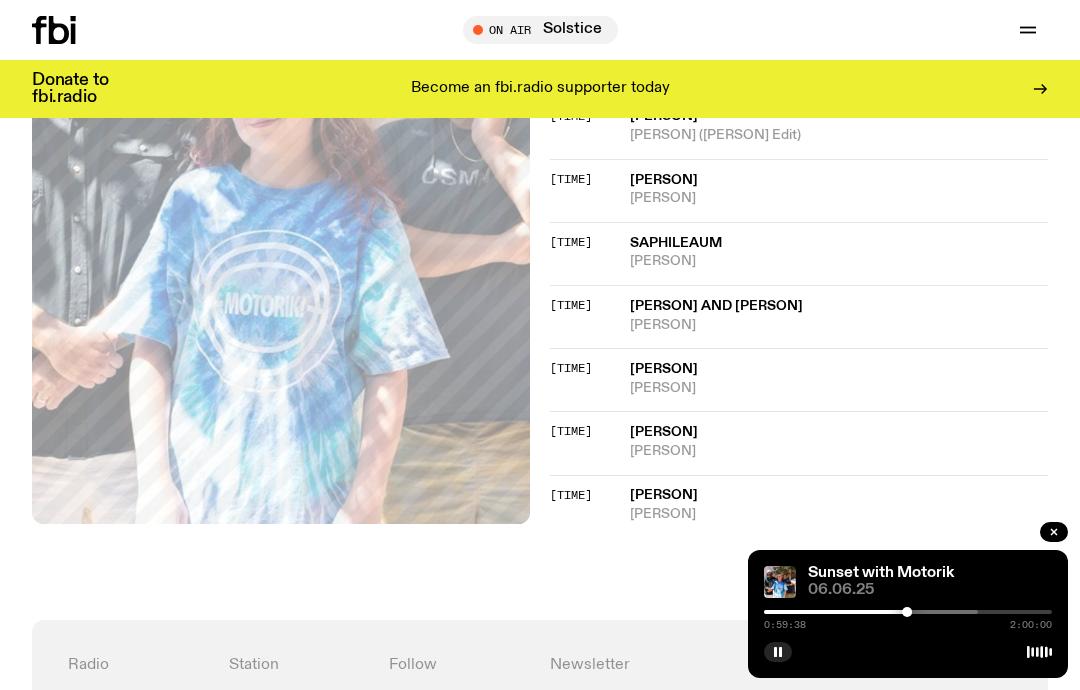 click at bounding box center [763, 612] 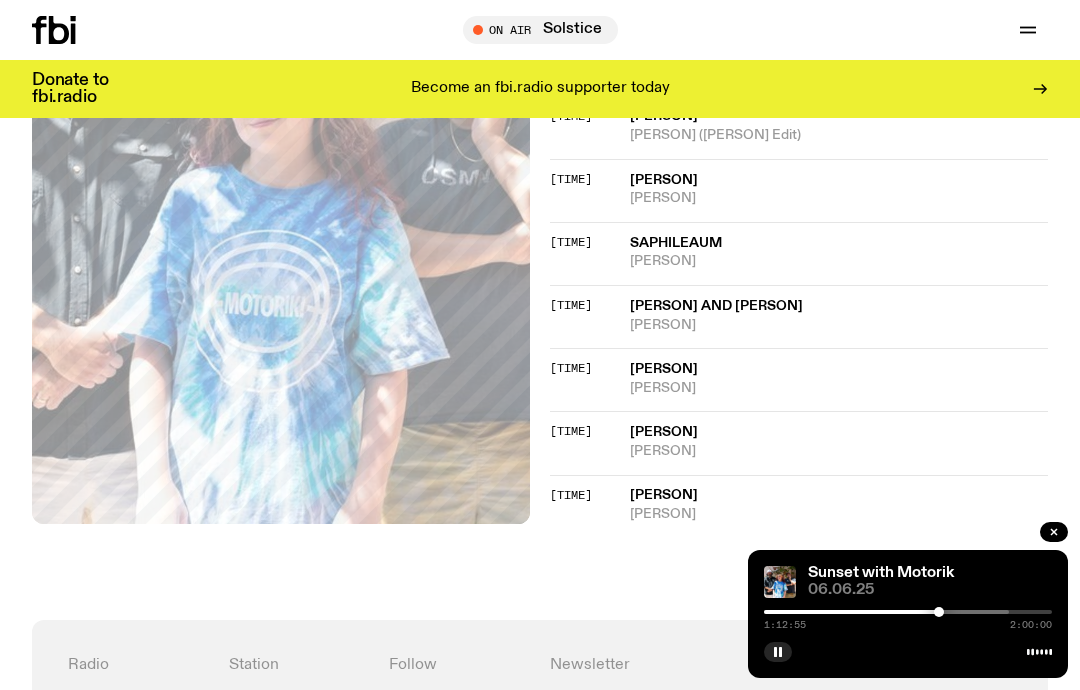click at bounding box center [939, 612] 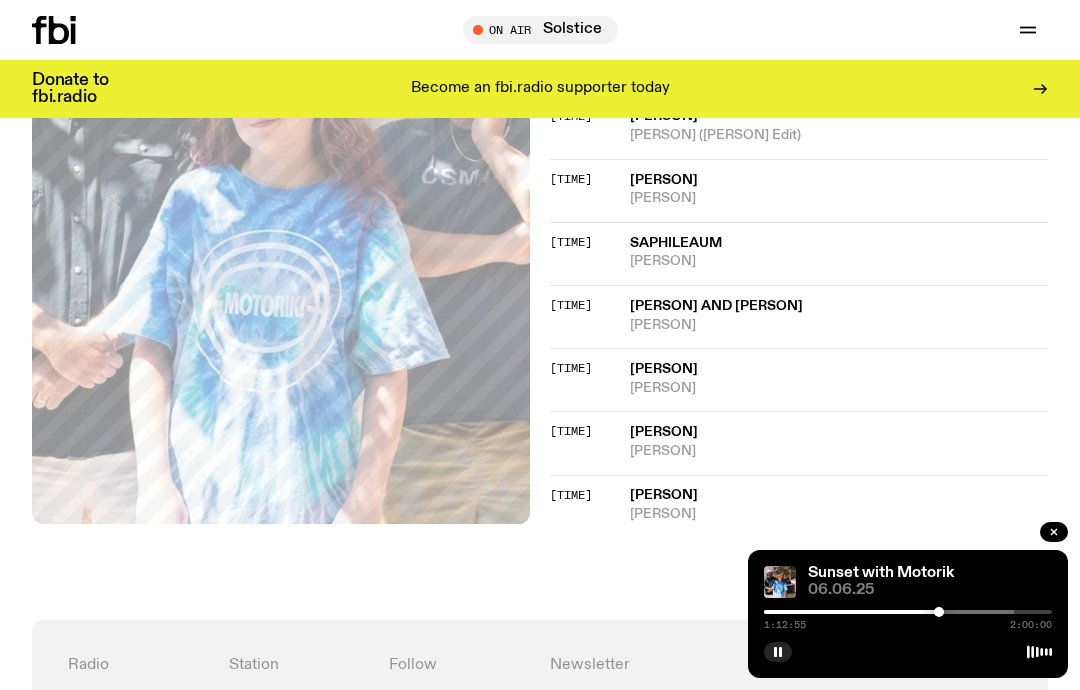 click at bounding box center [870, 612] 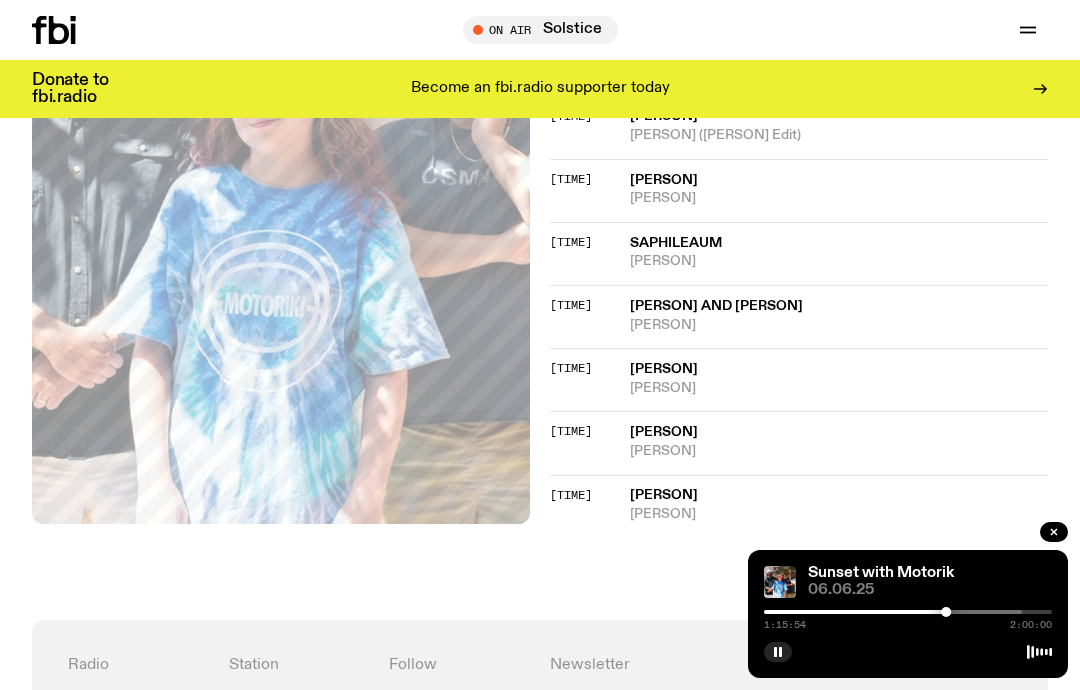 click at bounding box center [878, 612] 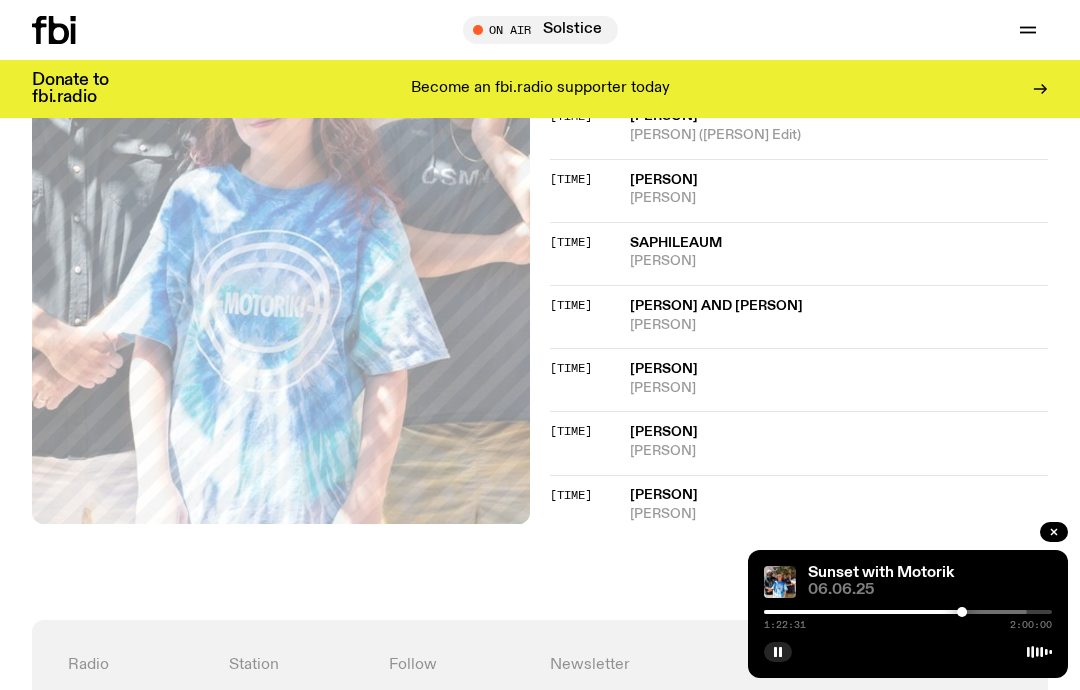 click at bounding box center (883, 612) 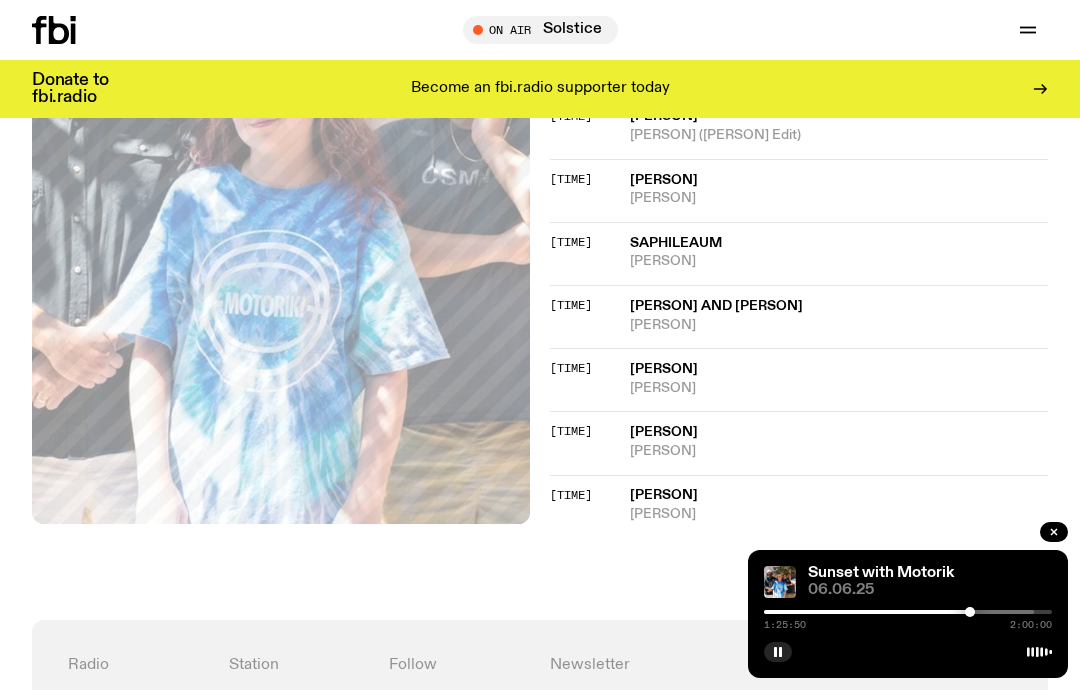 click at bounding box center [890, 612] 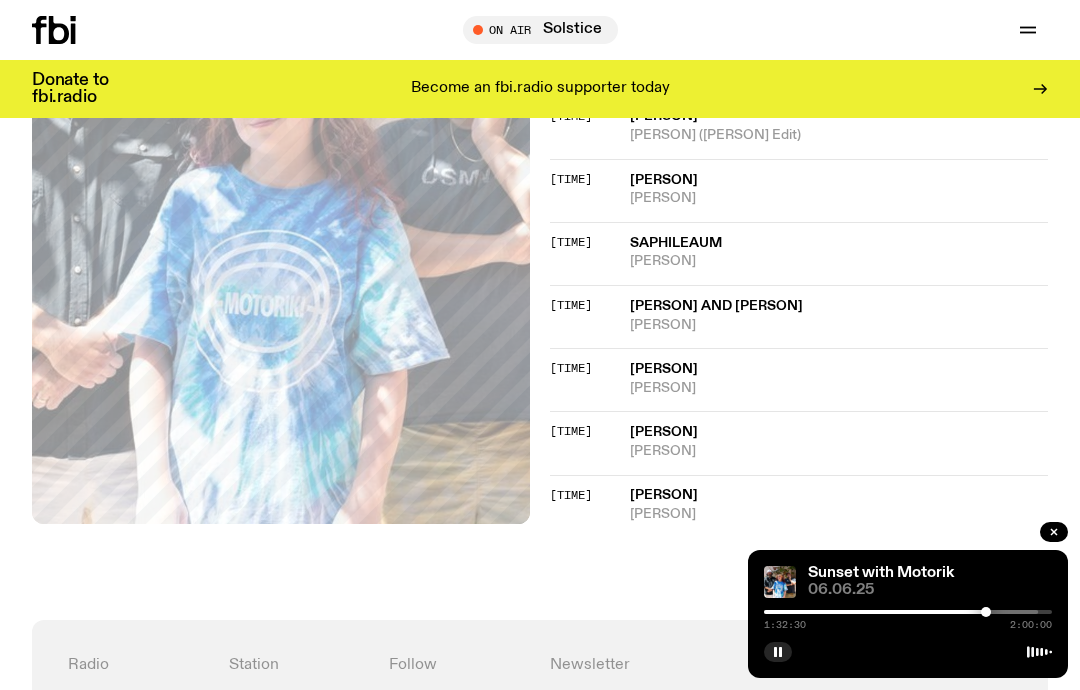 click at bounding box center (894, 612) 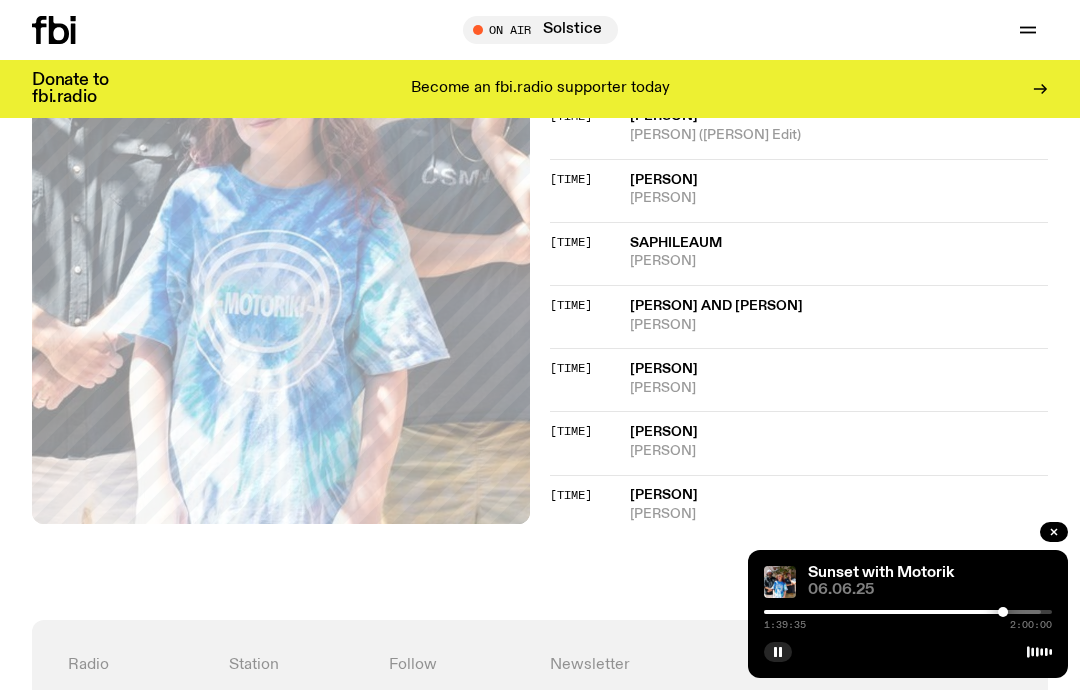 click at bounding box center [1003, 612] 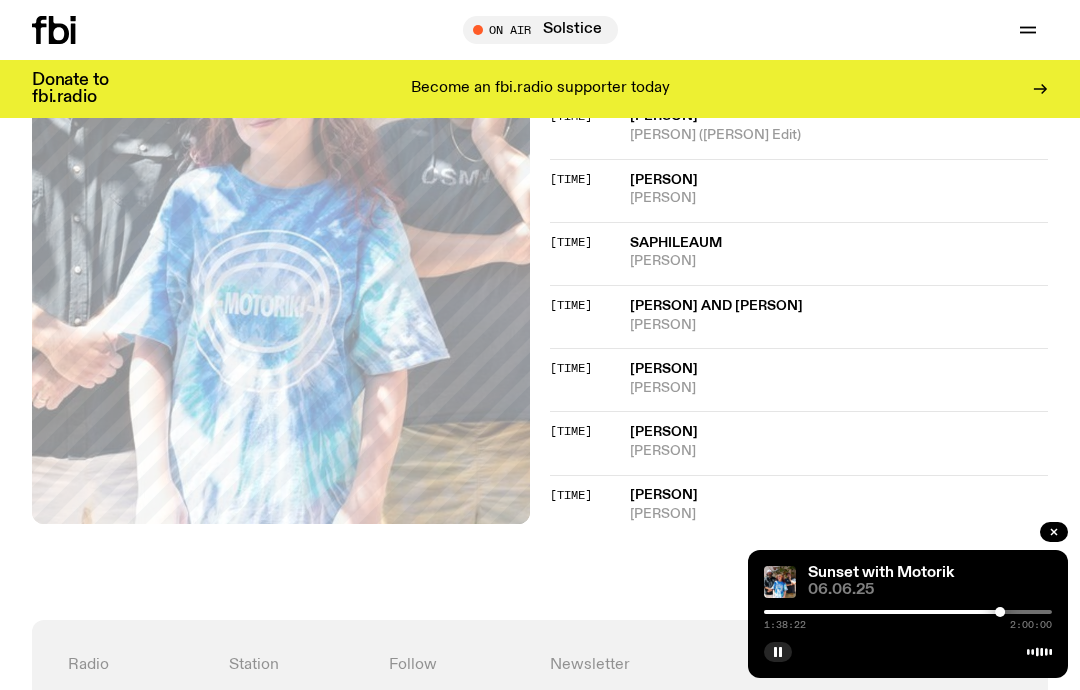 click on "Sunset with Motorik [DATE] [TIME] [TIME]" at bounding box center (908, 614) 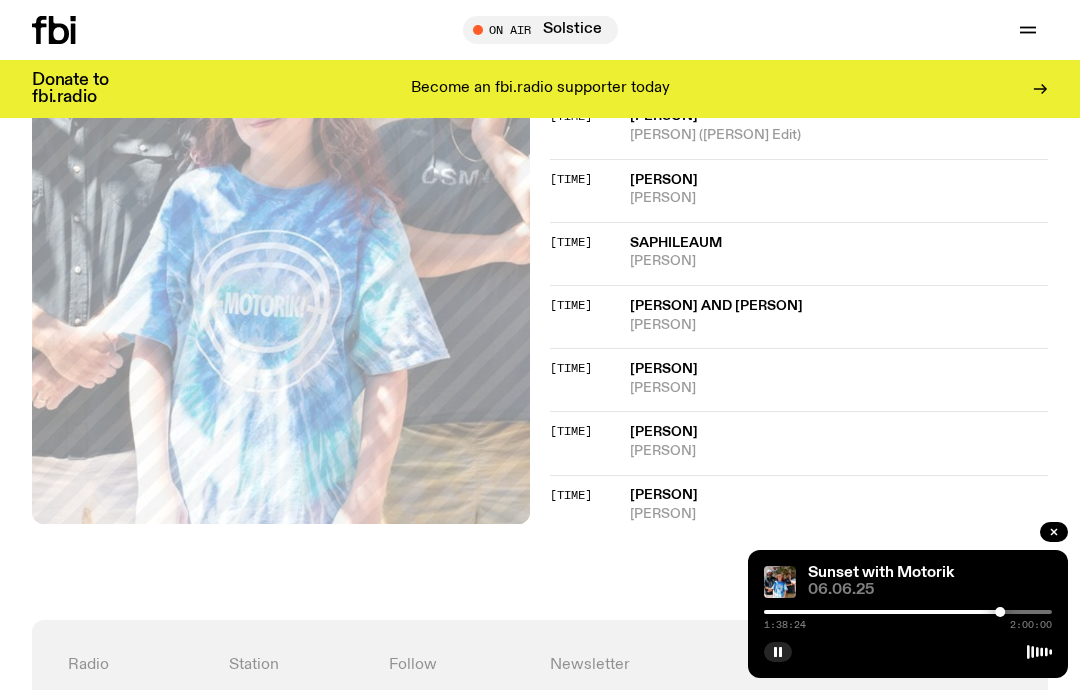 click on "Sunset with Motorik [DATE] [TIME] [TIME]" at bounding box center [908, 614] 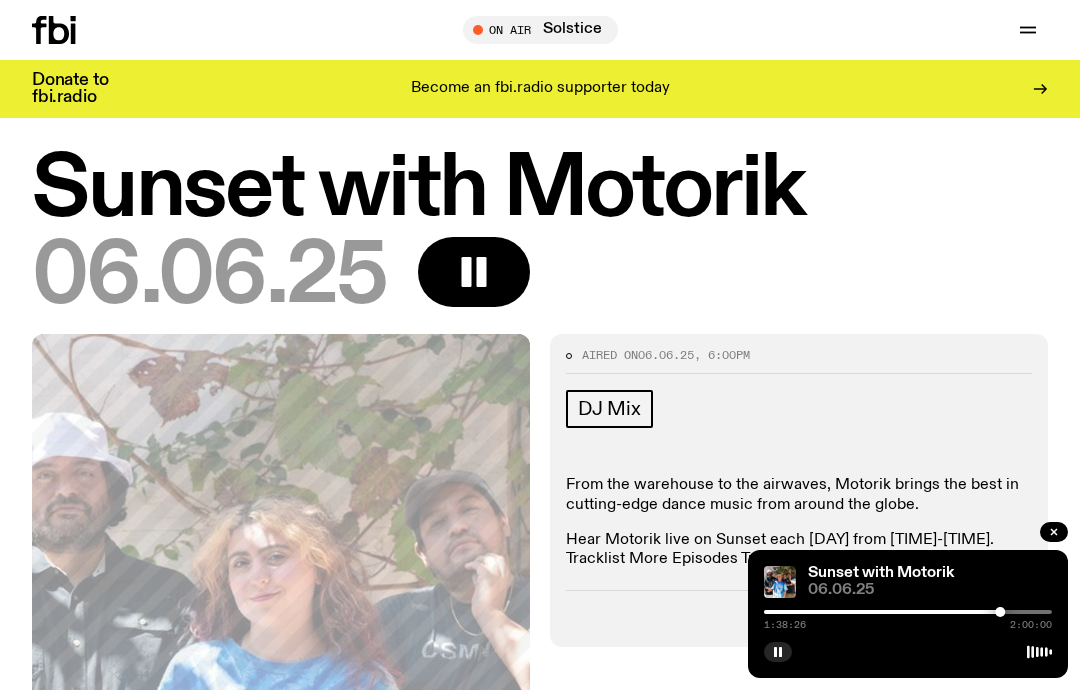 scroll, scrollTop: 0, scrollLeft: 0, axis: both 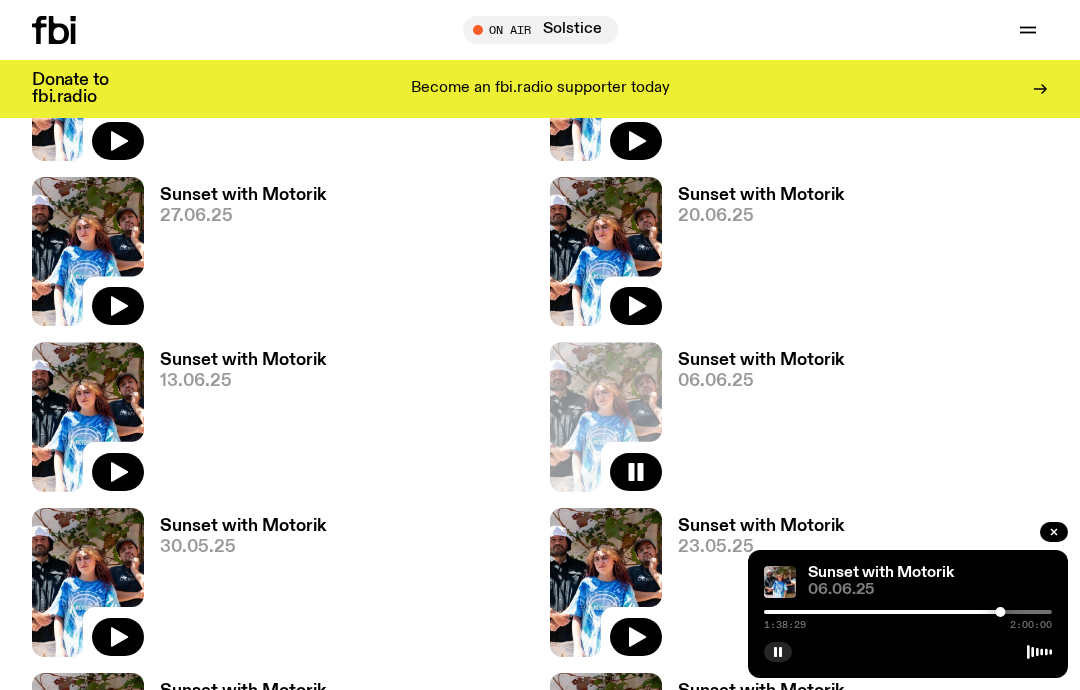 click on "30.05.25" at bounding box center [243, 547] 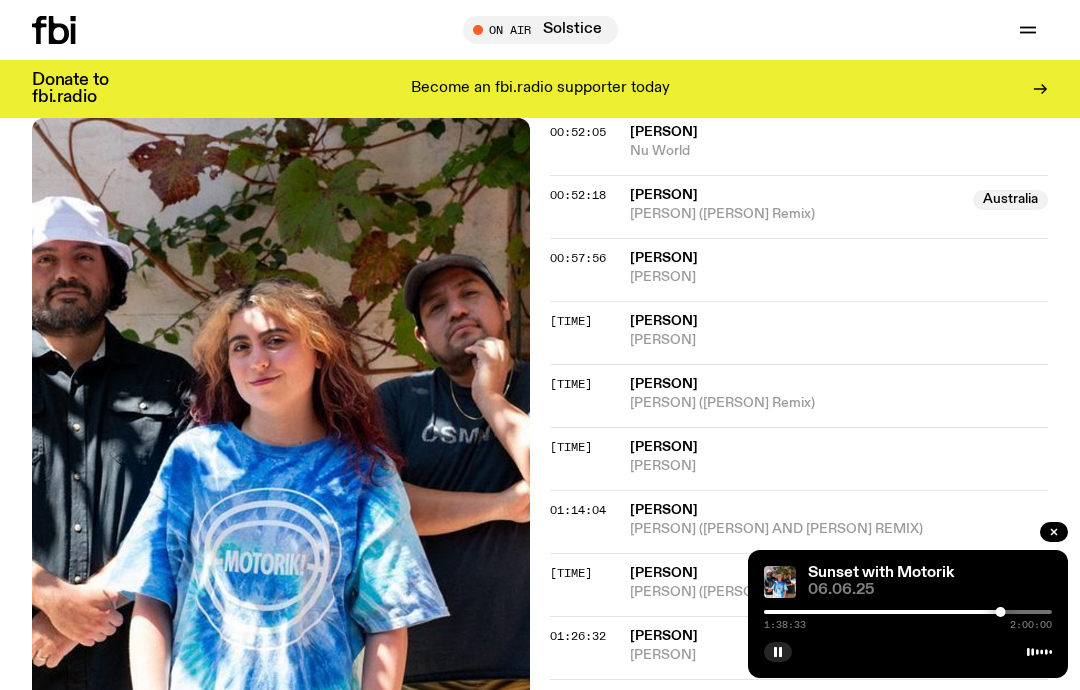 scroll, scrollTop: 1174, scrollLeft: 0, axis: vertical 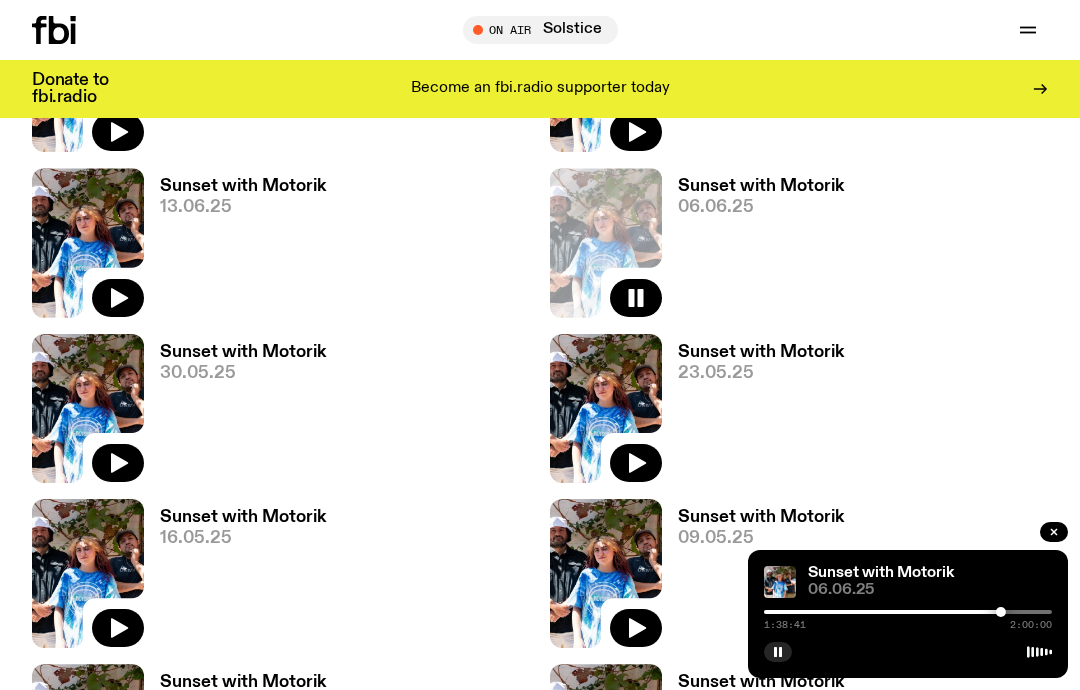 click on "23.05.25" at bounding box center [761, 373] 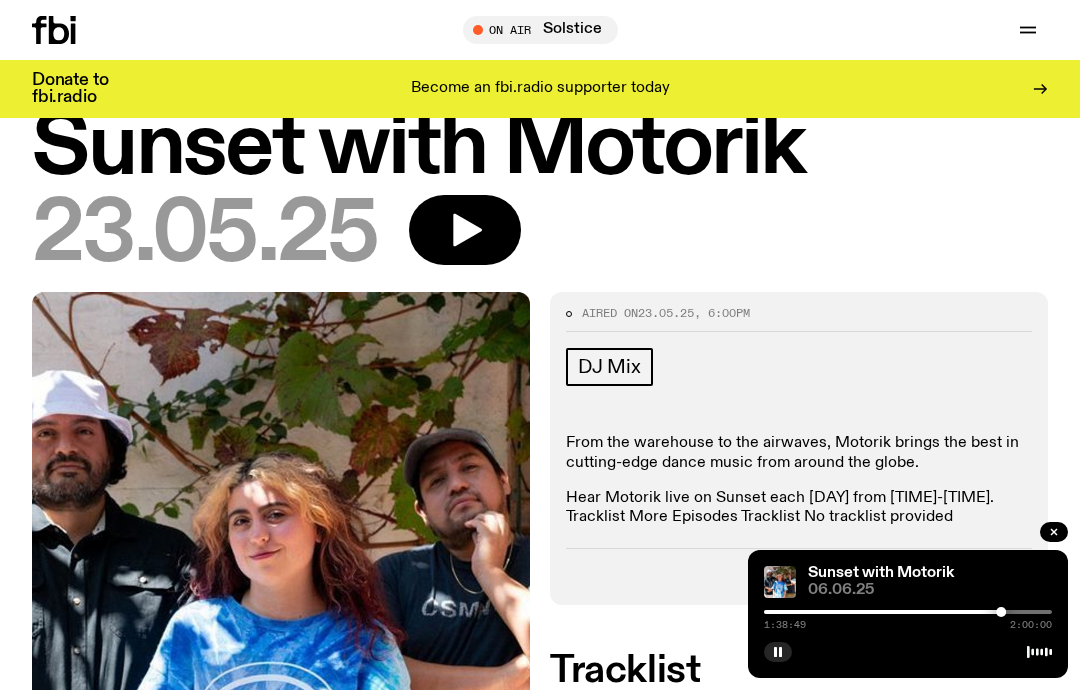 scroll, scrollTop: 0, scrollLeft: 0, axis: both 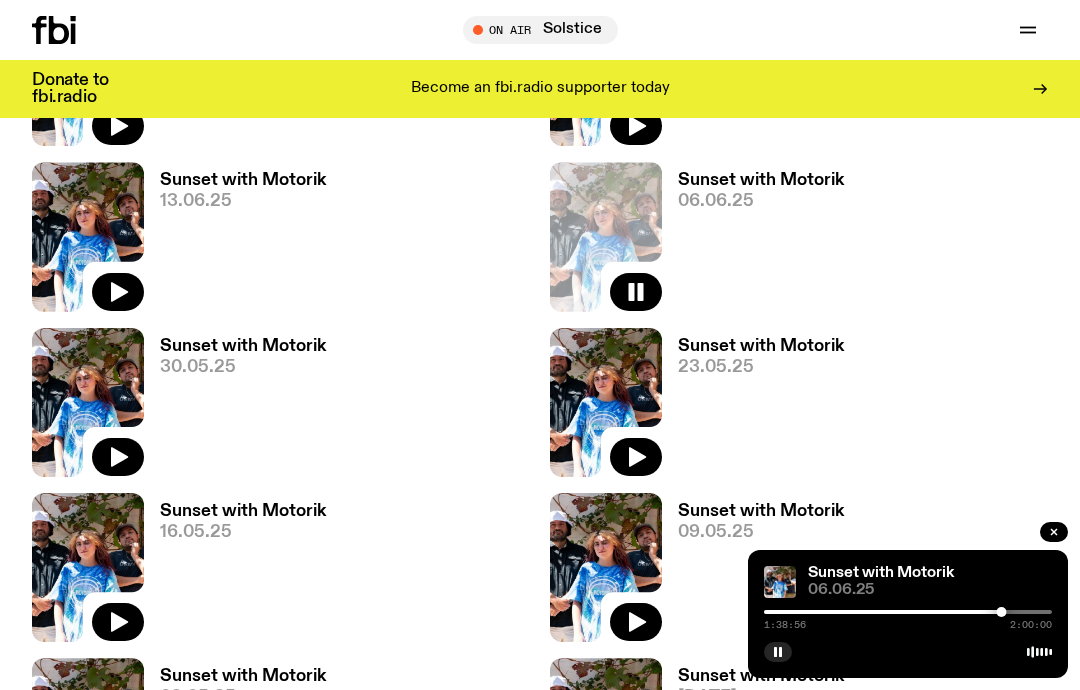 click on "16.05.25" at bounding box center (243, 532) 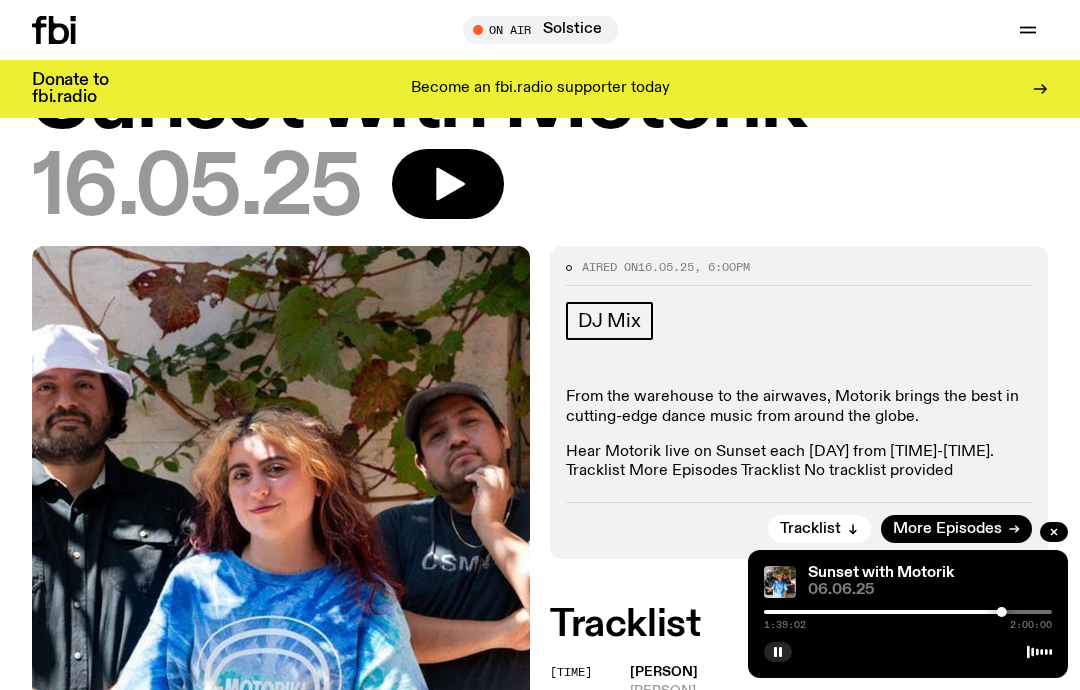 scroll, scrollTop: 0, scrollLeft: 0, axis: both 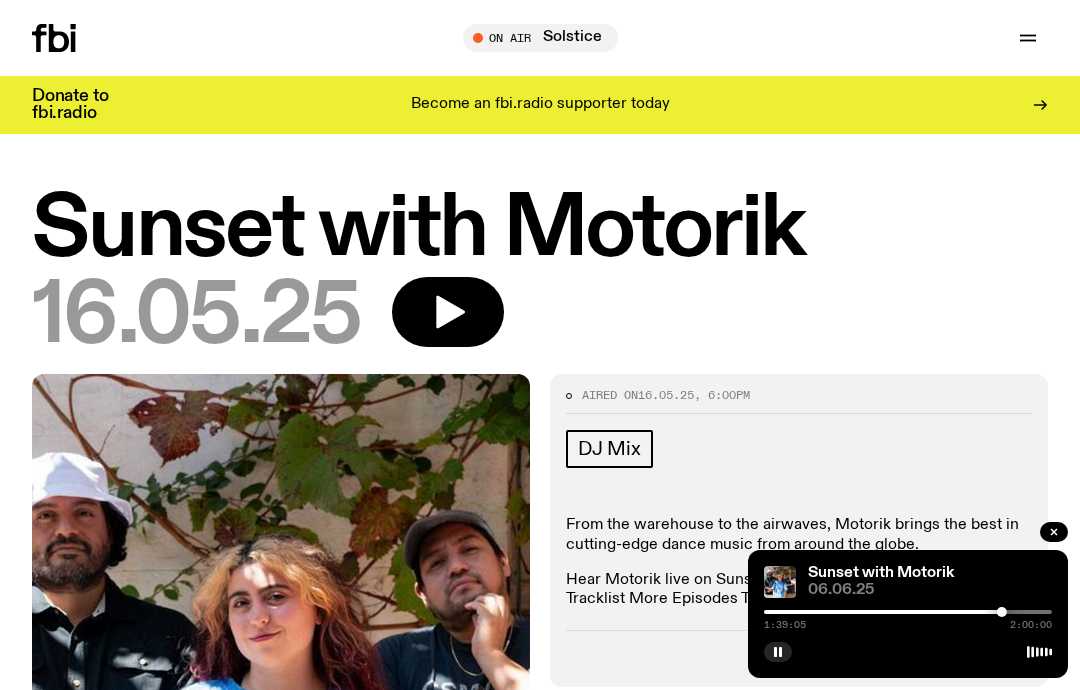 click 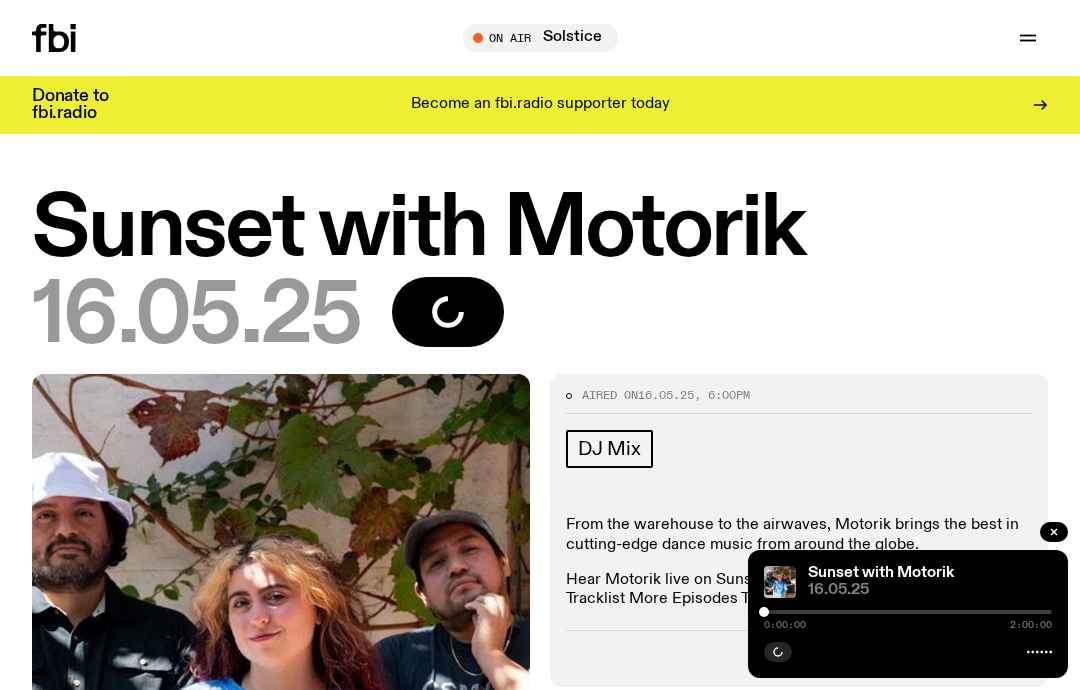 click at bounding box center [908, 612] 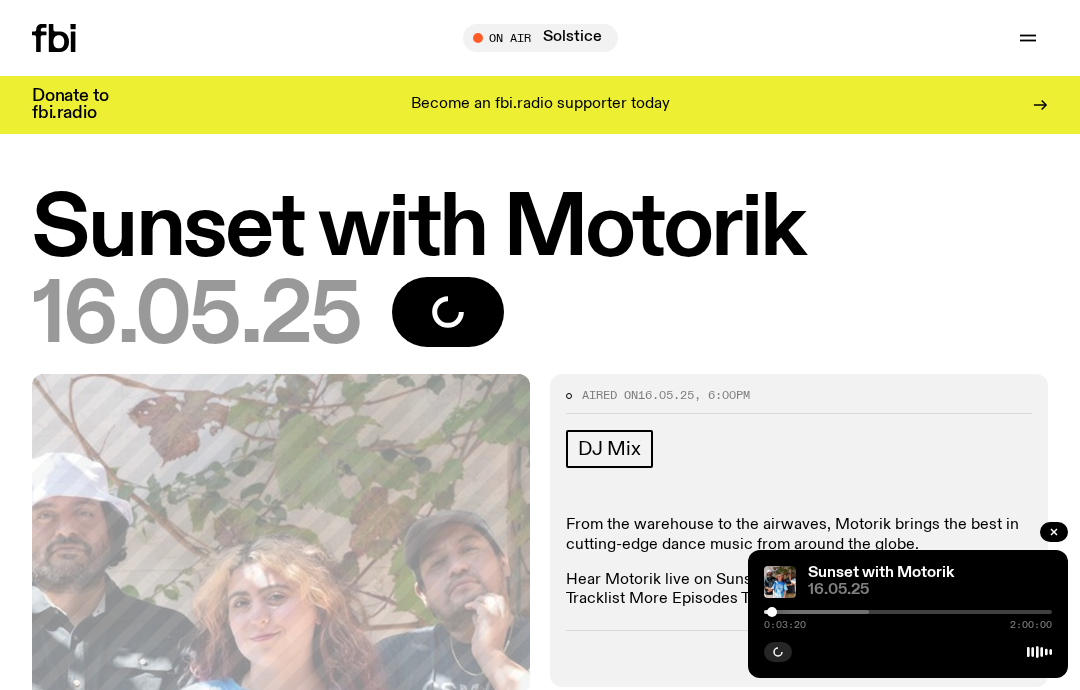 click at bounding box center [772, 612] 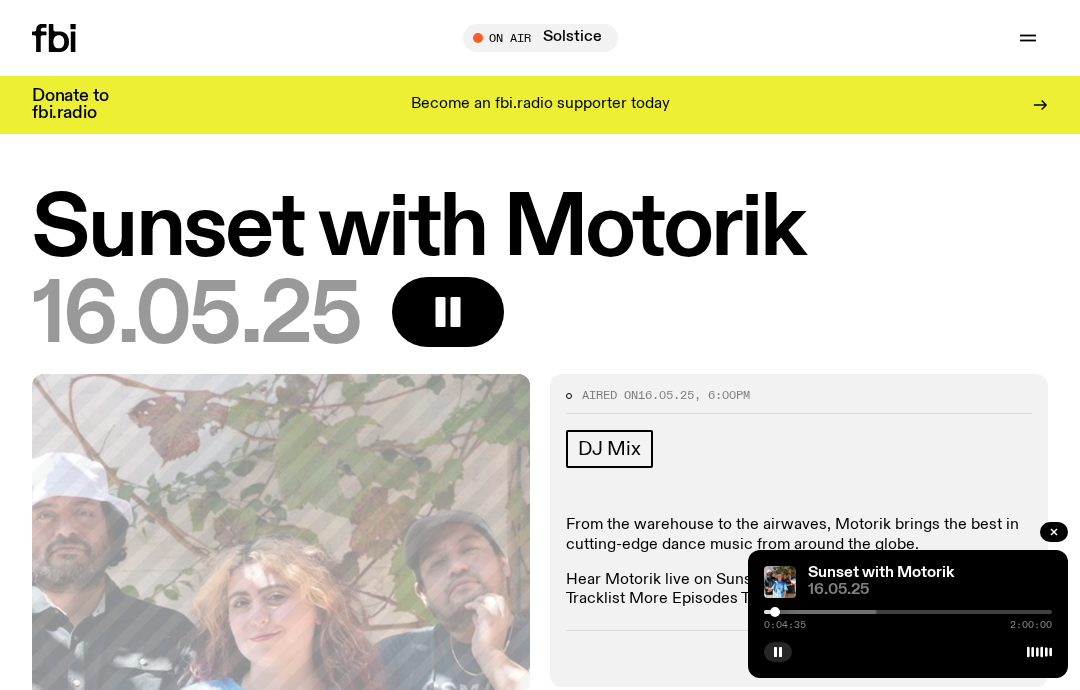 click at bounding box center (775, 612) 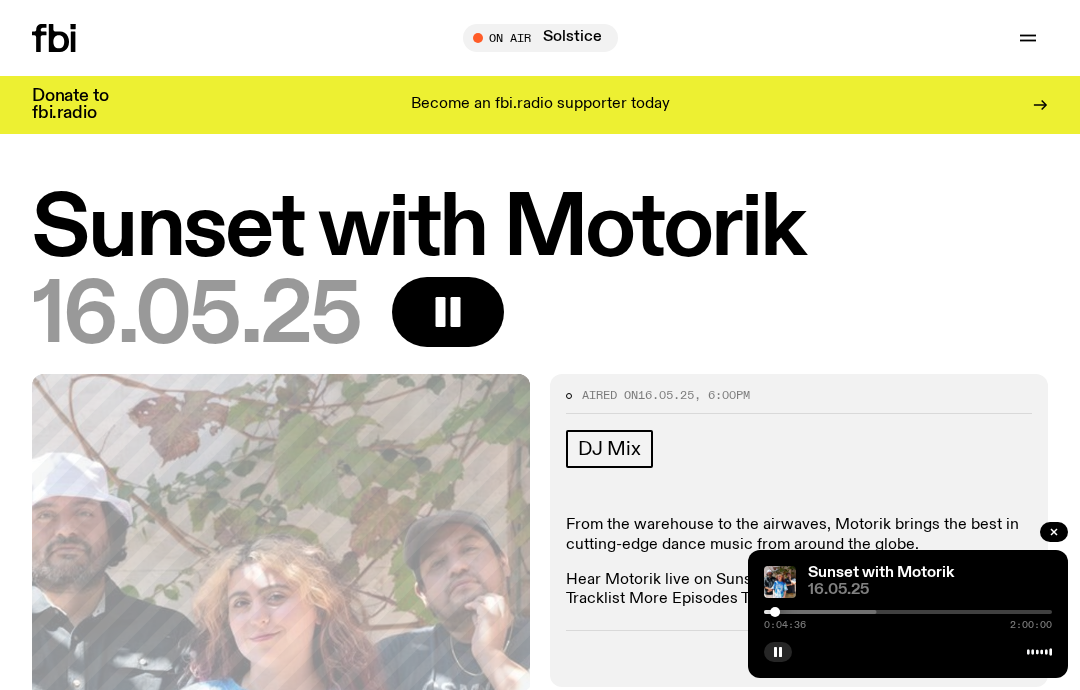 click at bounding box center [733, 612] 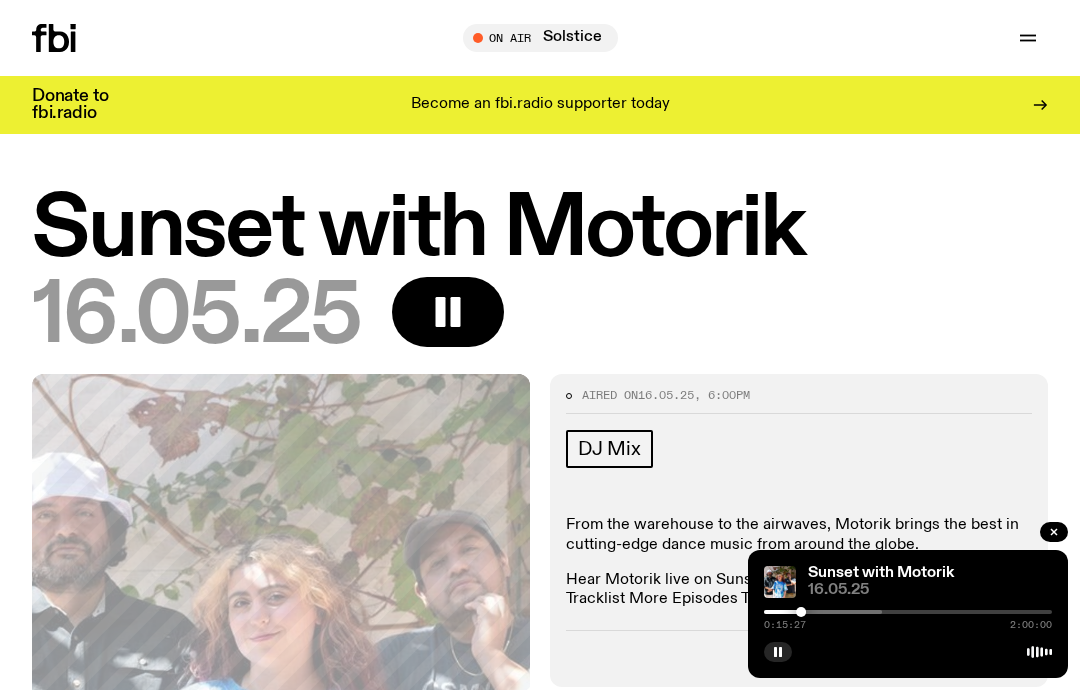 click at bounding box center [738, 612] 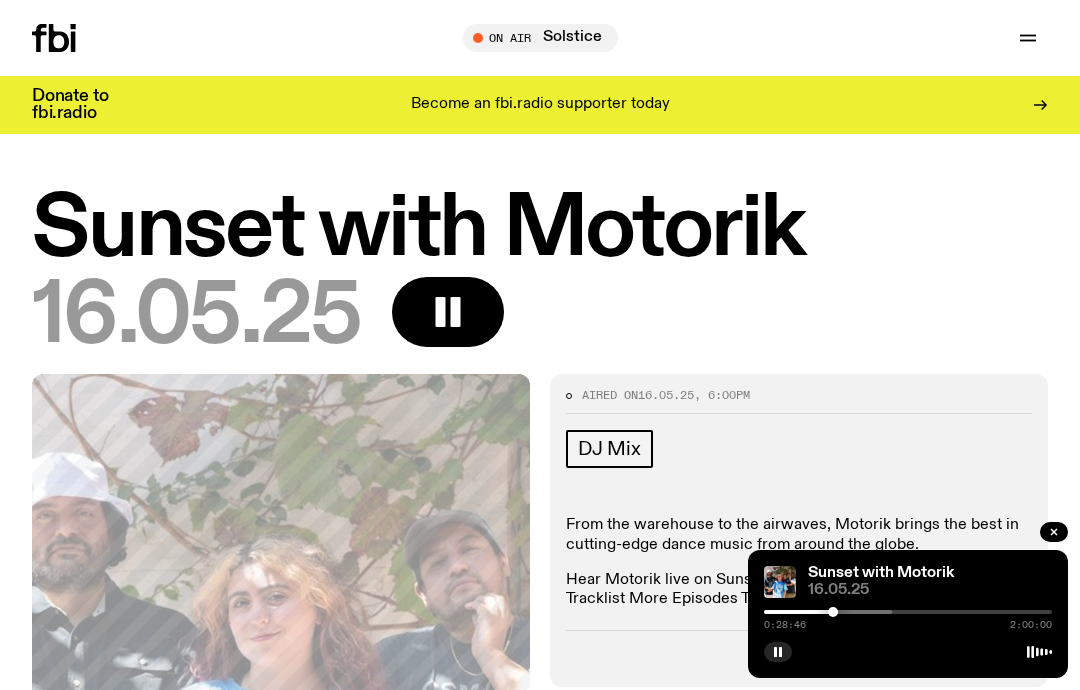 click at bounding box center (689, 612) 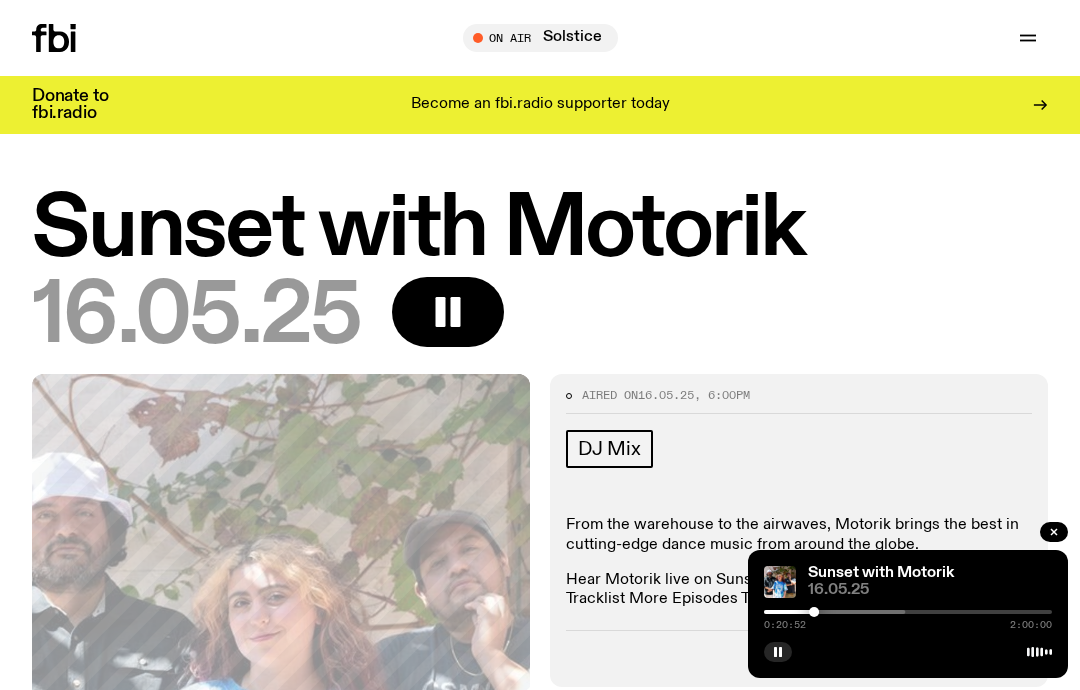 click at bounding box center (761, 612) 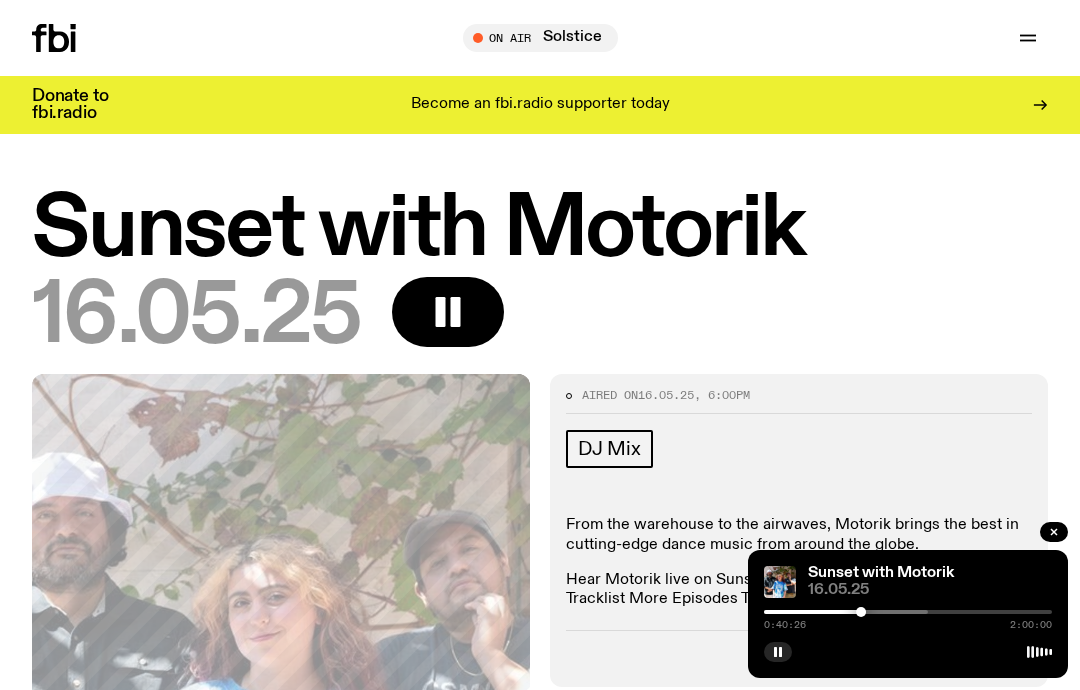 click at bounding box center [784, 612] 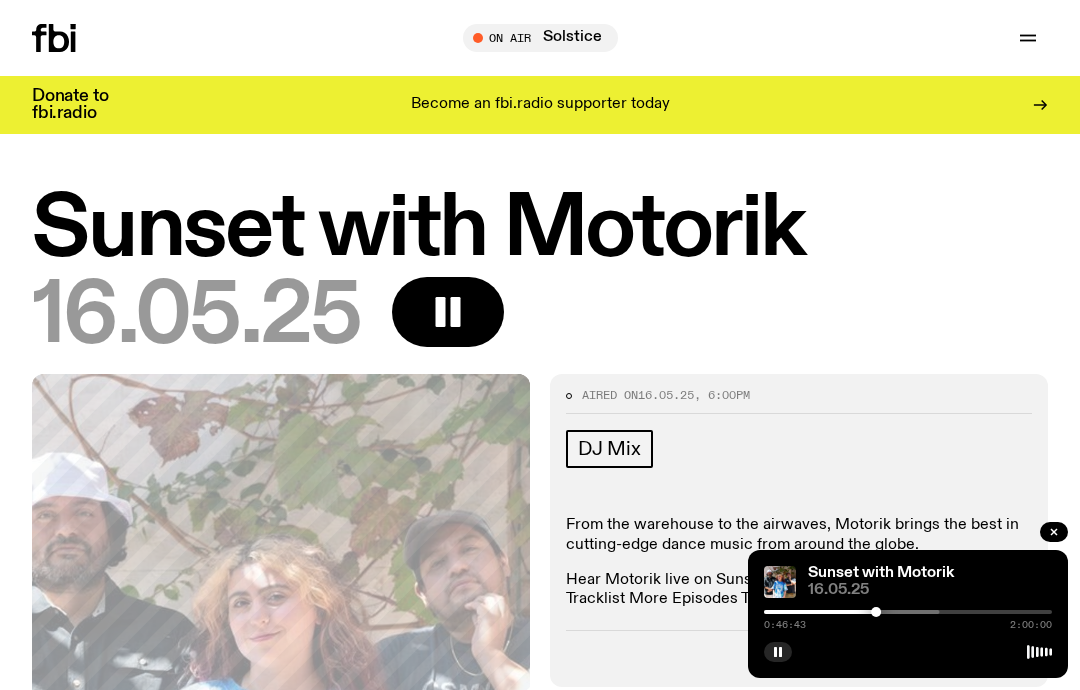 click at bounding box center (796, 612) 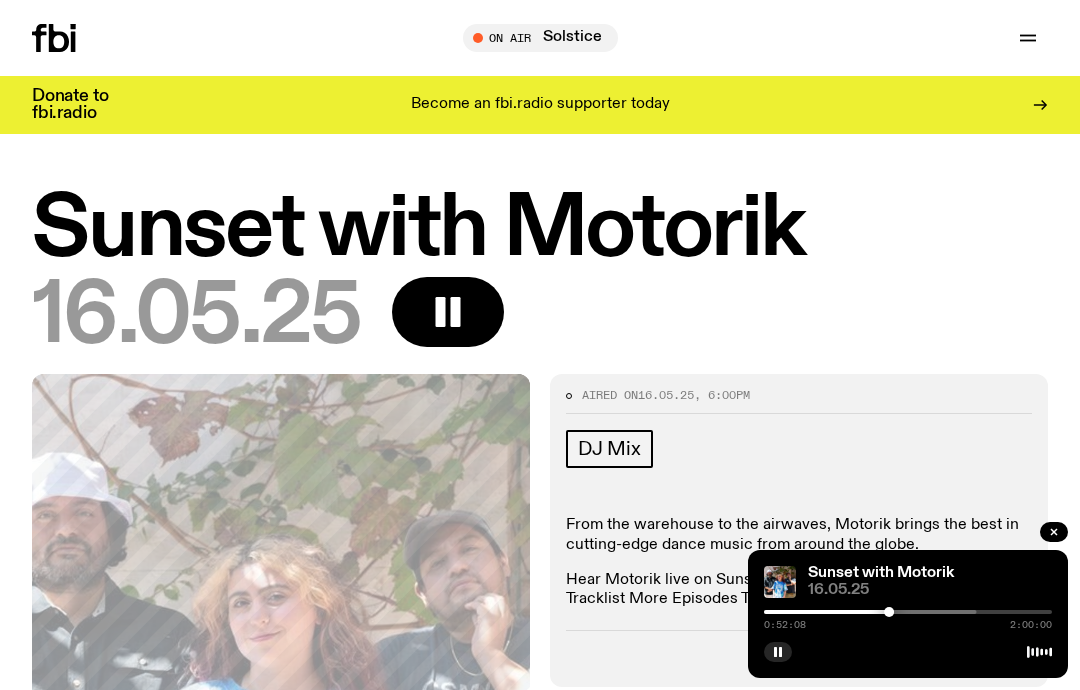 click at bounding box center [833, 612] 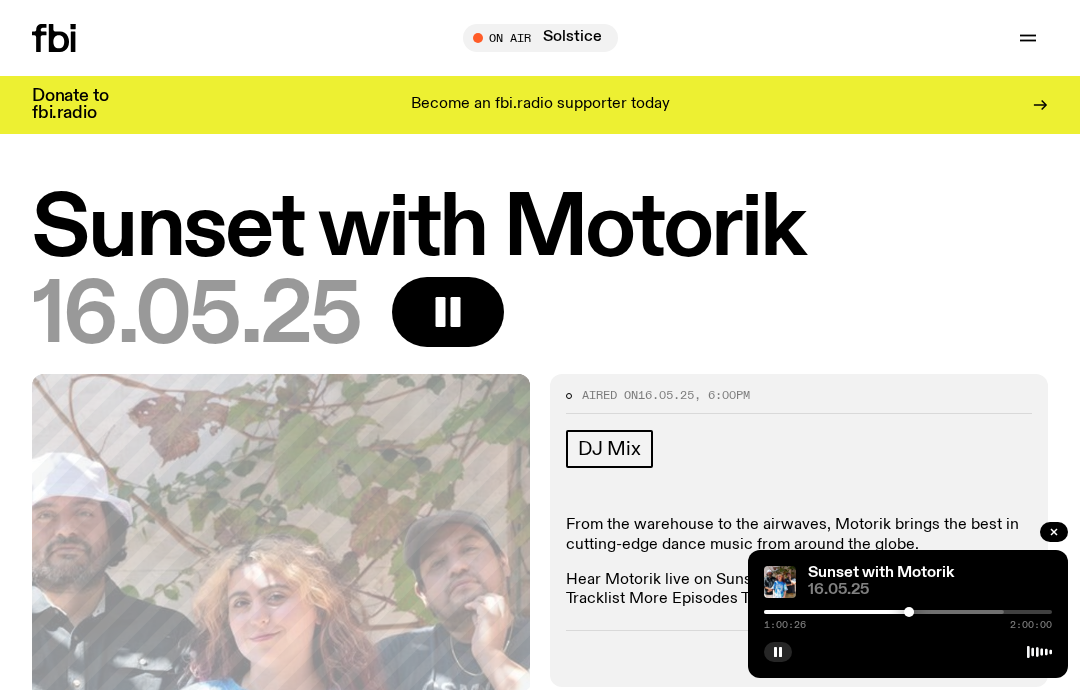 click at bounding box center [860, 612] 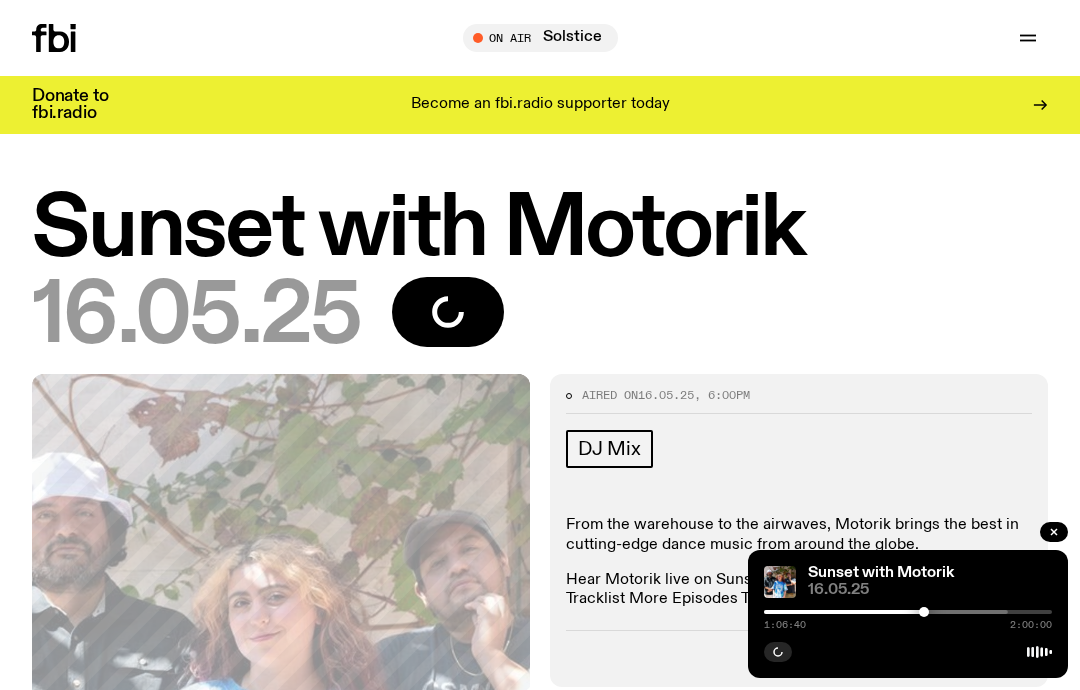 click at bounding box center (924, 612) 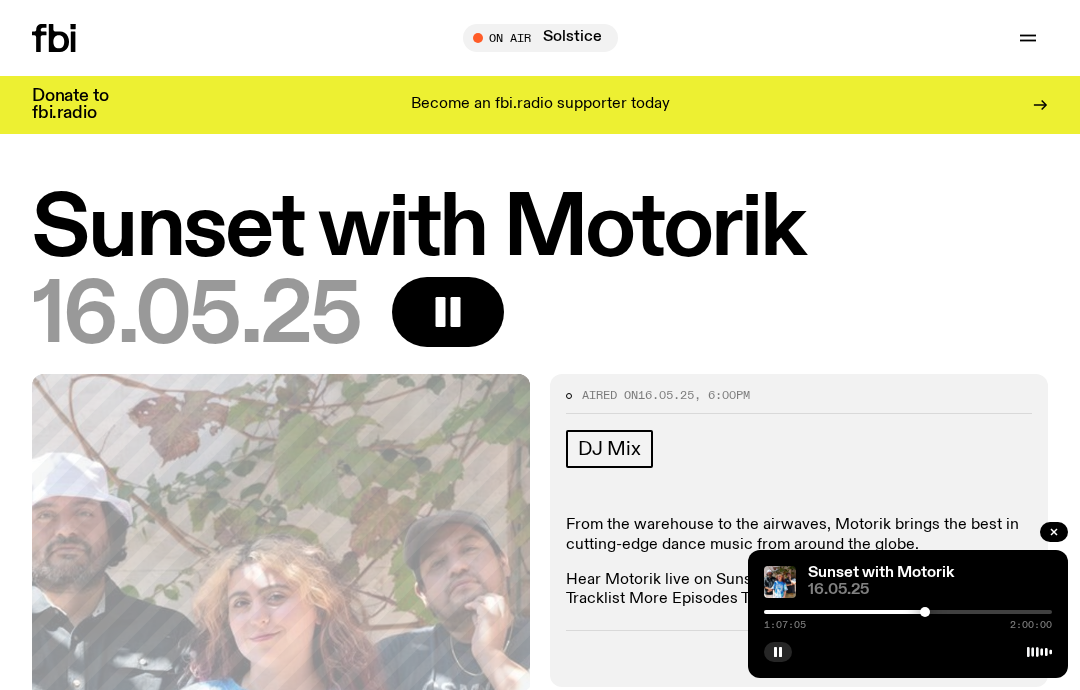 click on "[TIME] [TIME]" at bounding box center (908, 618) 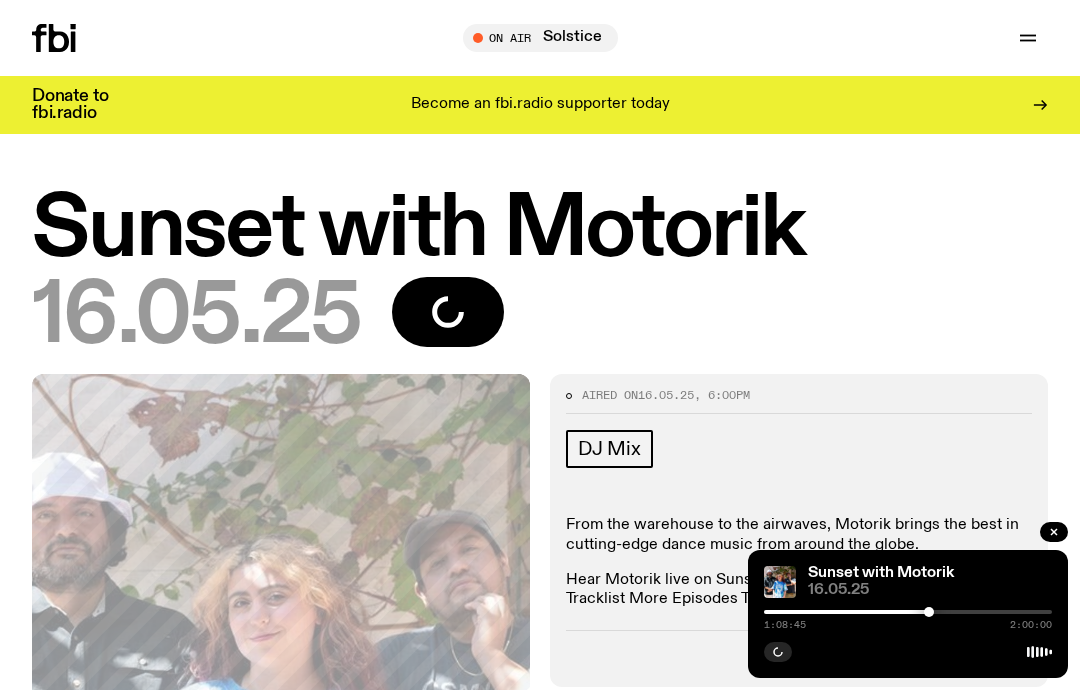 click at bounding box center (929, 612) 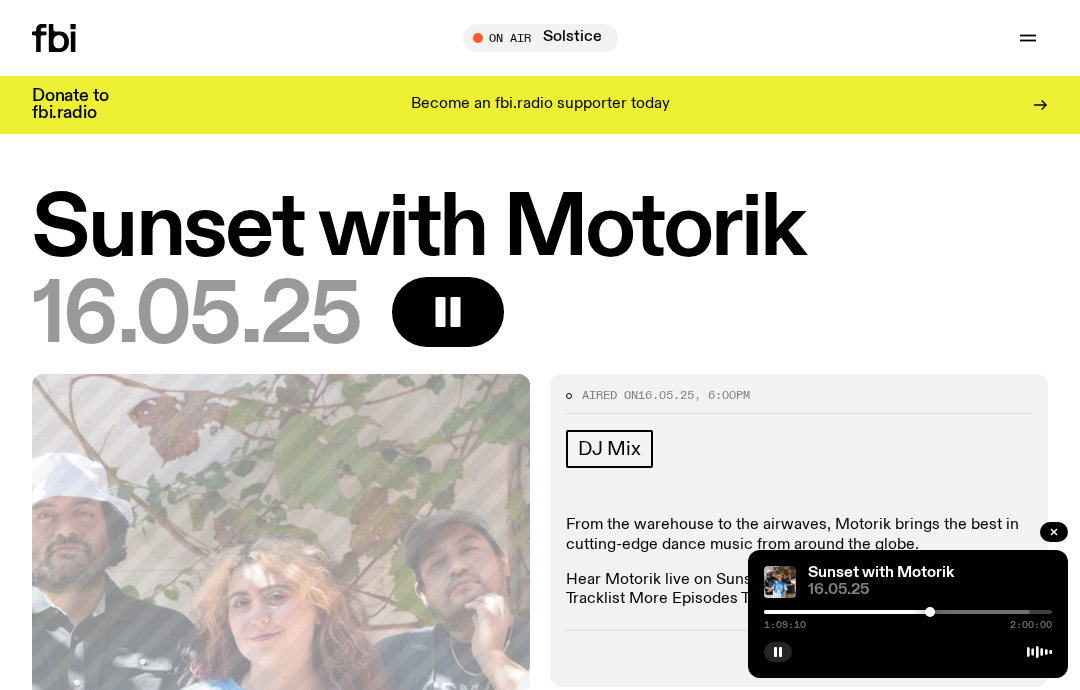 click at bounding box center (886, 612) 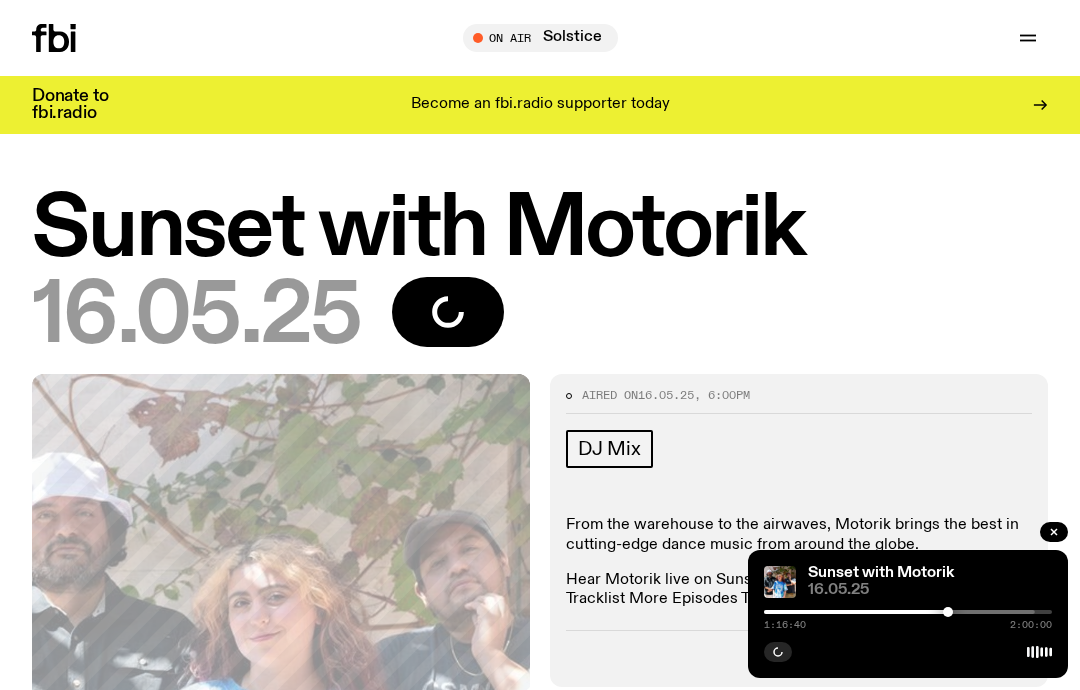 click at bounding box center (948, 612) 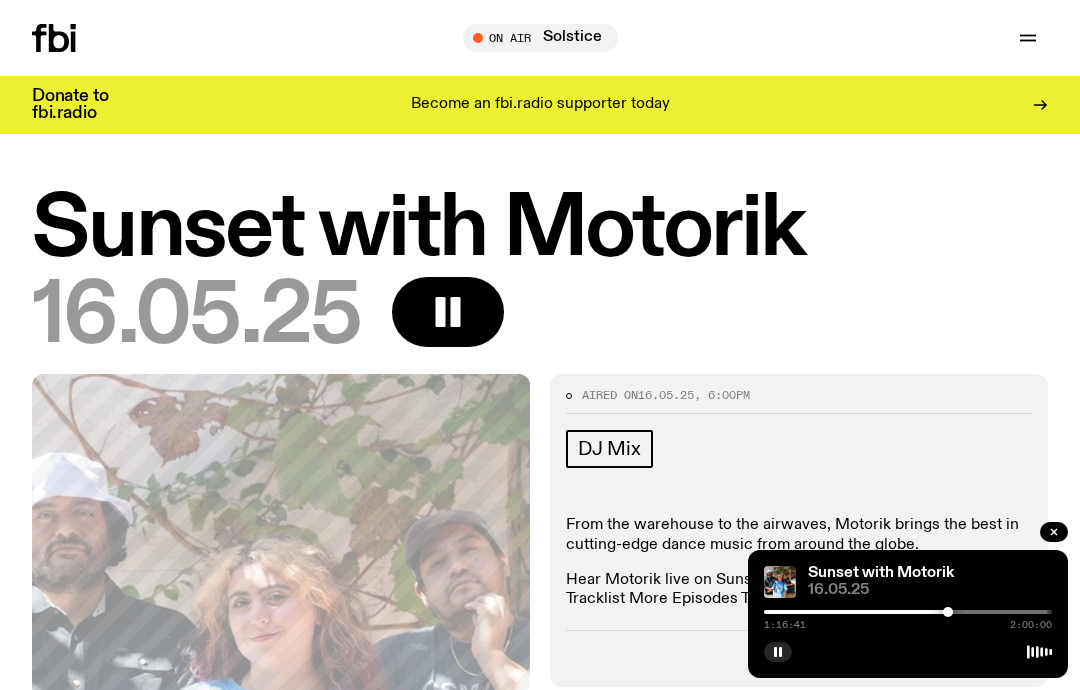click at bounding box center (904, 612) 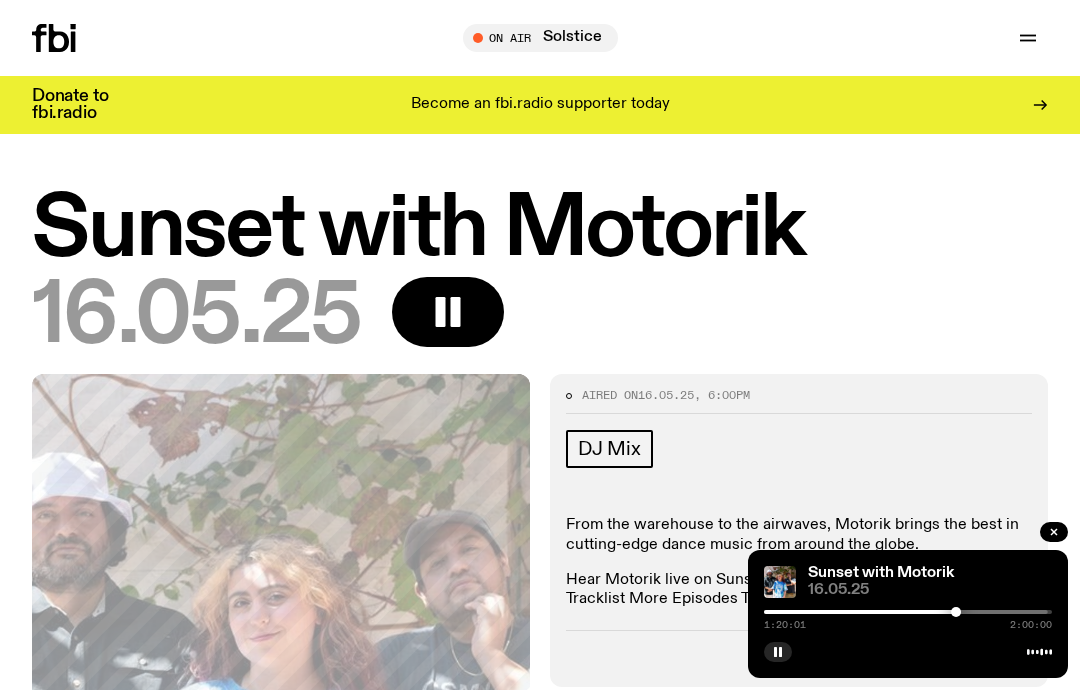 click at bounding box center [956, 612] 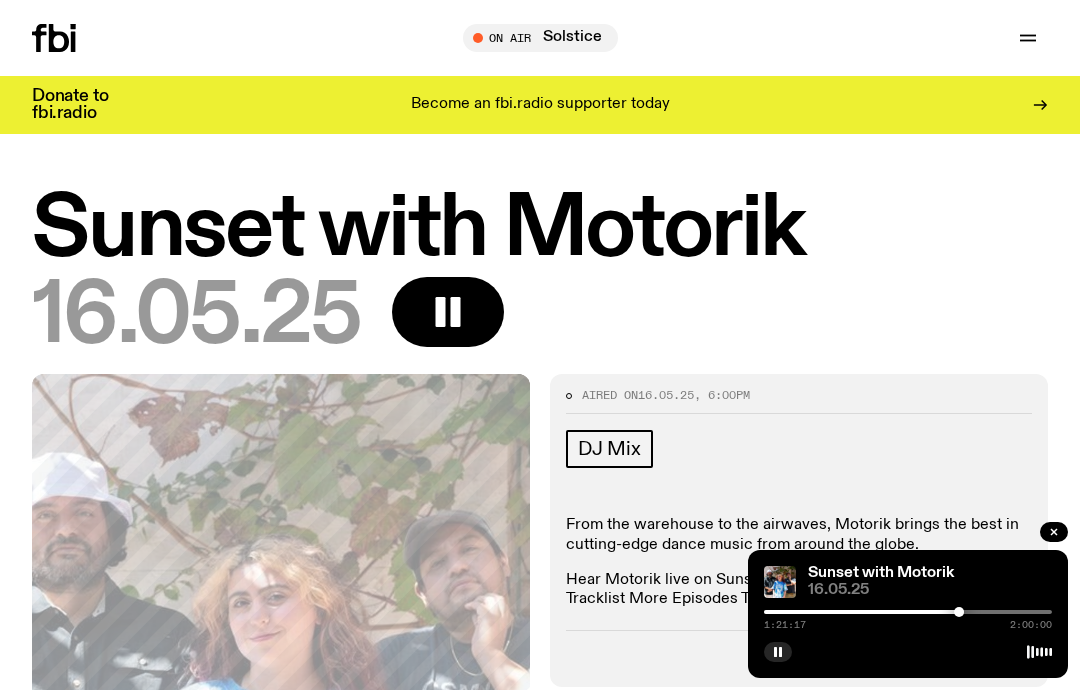 click at bounding box center (908, 612) 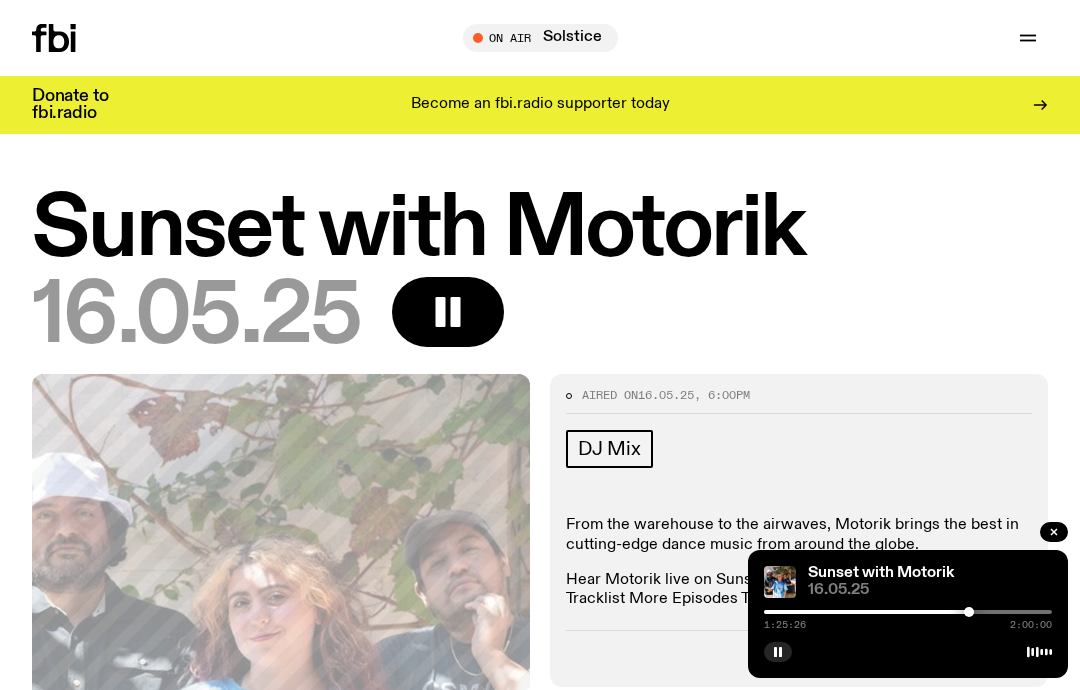 click at bounding box center (908, 612) 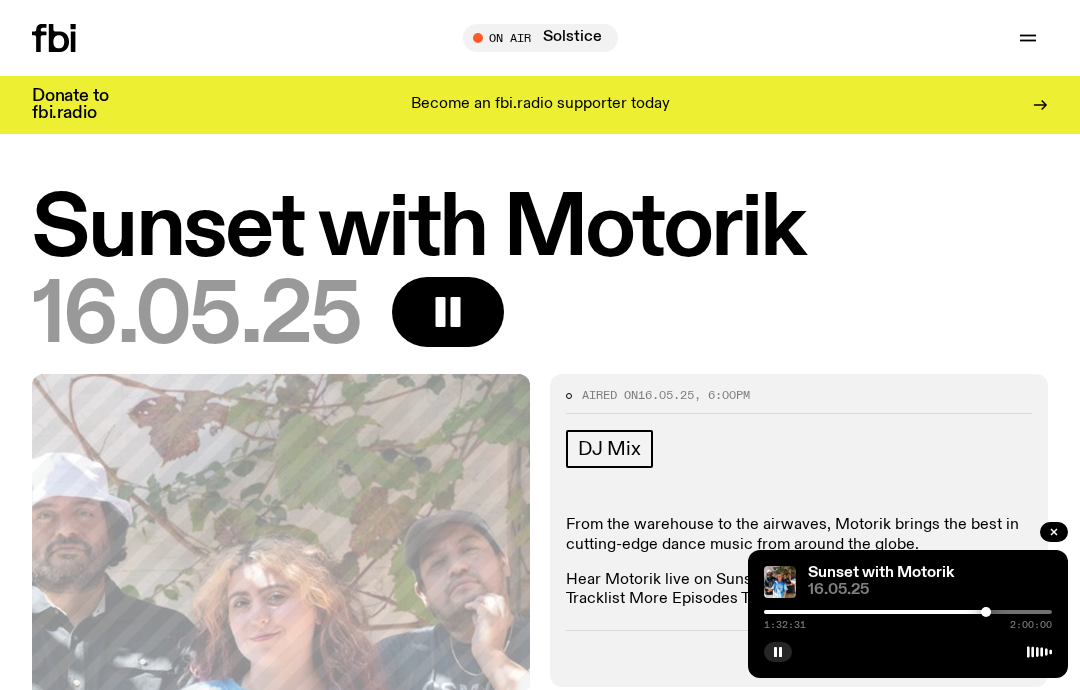 click at bounding box center (908, 612) 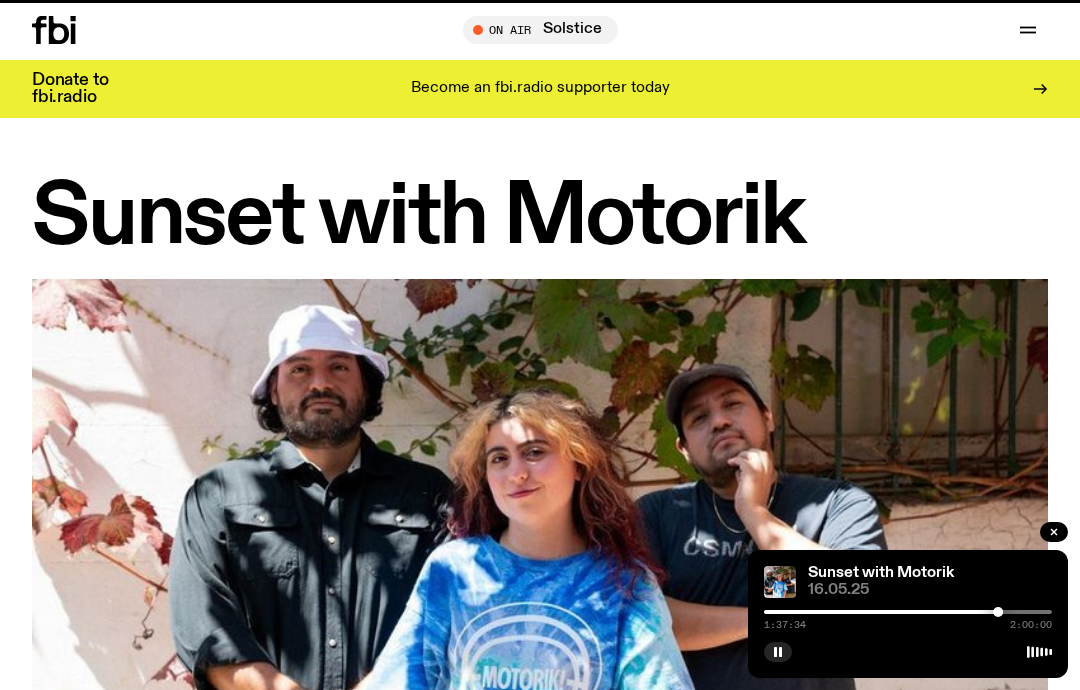 scroll, scrollTop: 1395, scrollLeft: 0, axis: vertical 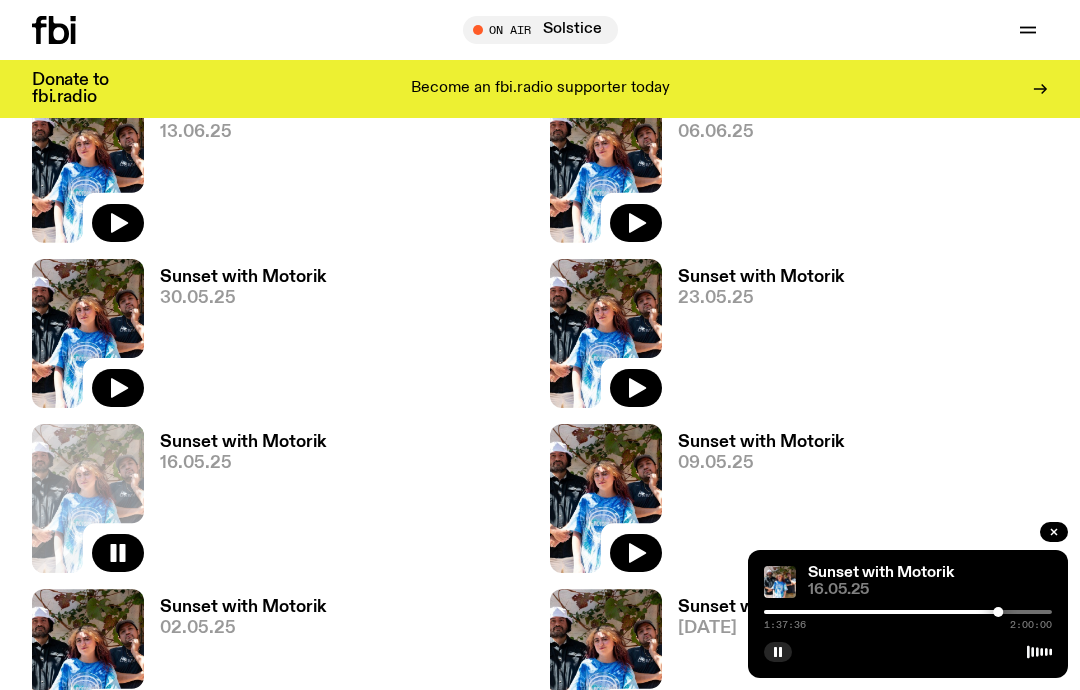 click on "09.05.25" at bounding box center (761, 463) 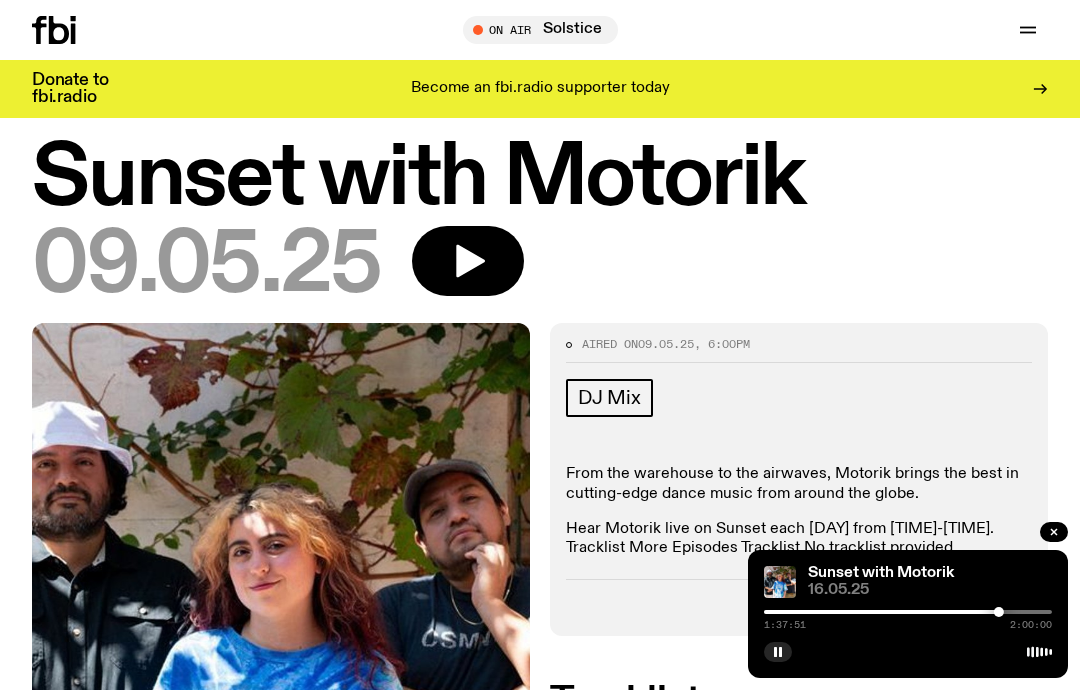 scroll, scrollTop: 8, scrollLeft: 0, axis: vertical 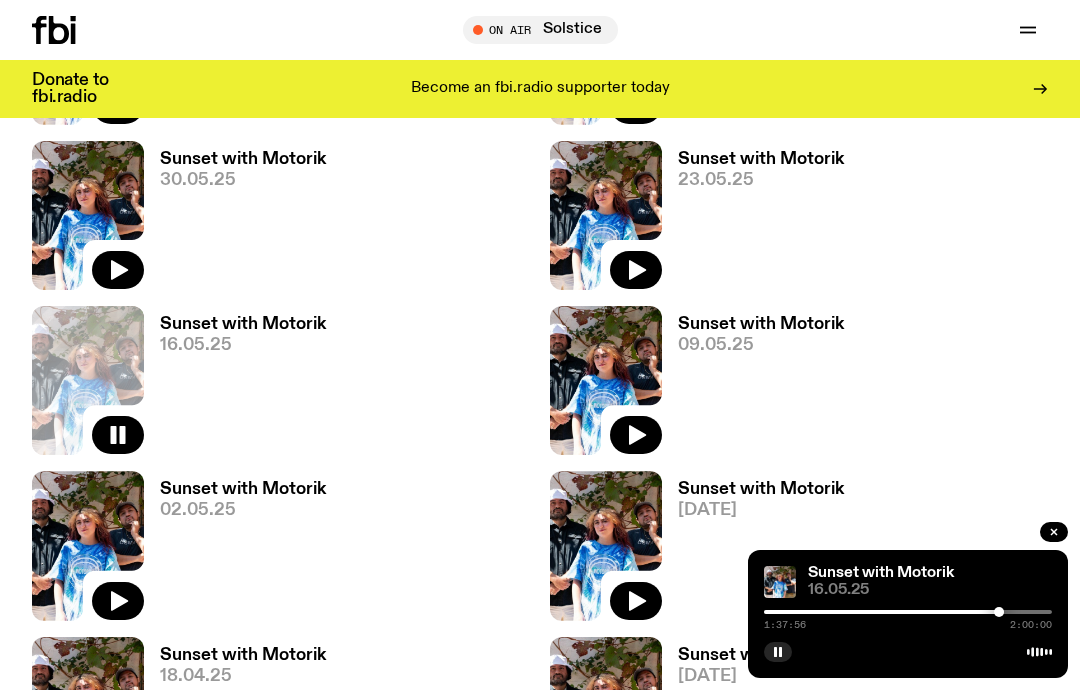 click on "09.05.25" at bounding box center [761, 345] 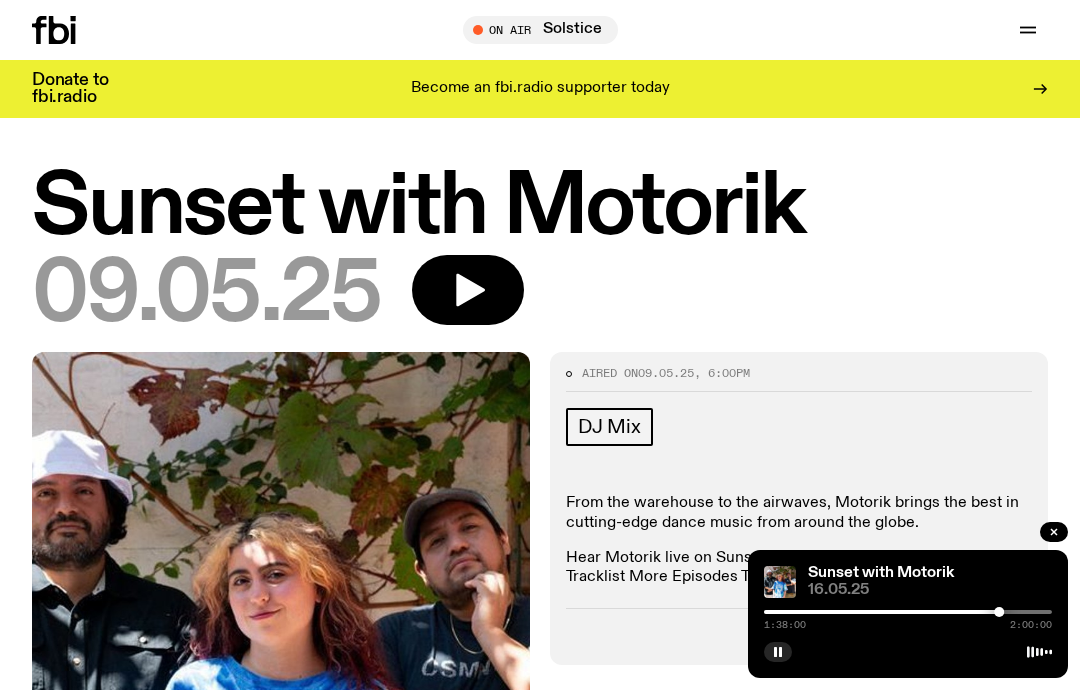 scroll, scrollTop: 0, scrollLeft: 0, axis: both 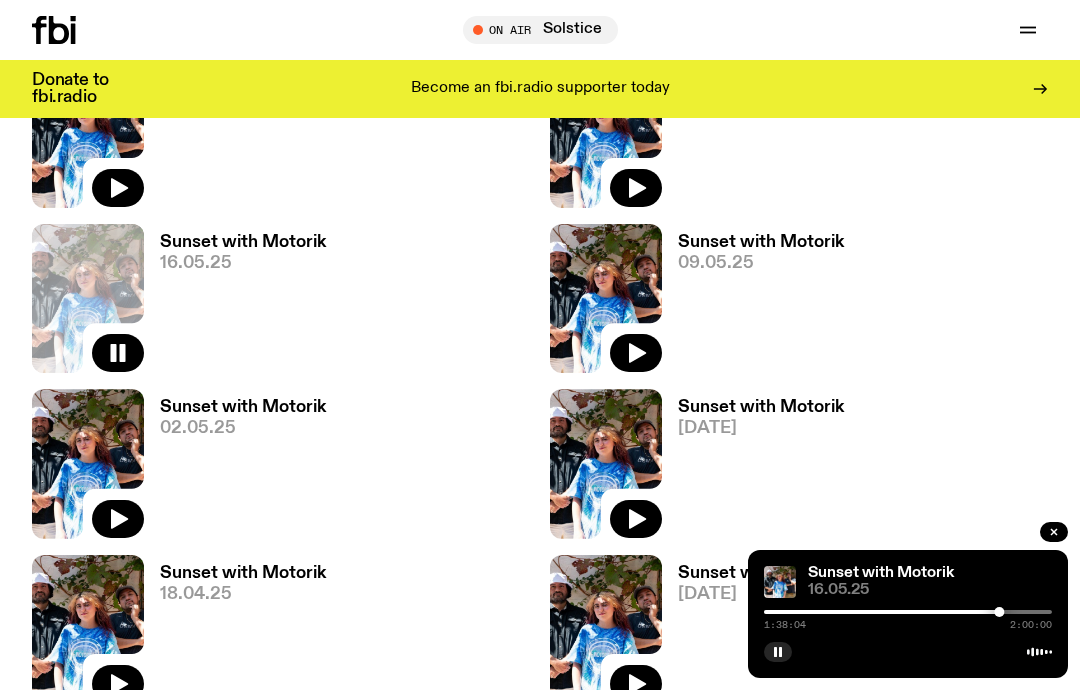 click on "Sunset with Motorik [DATE]" at bounding box center (235, 468) 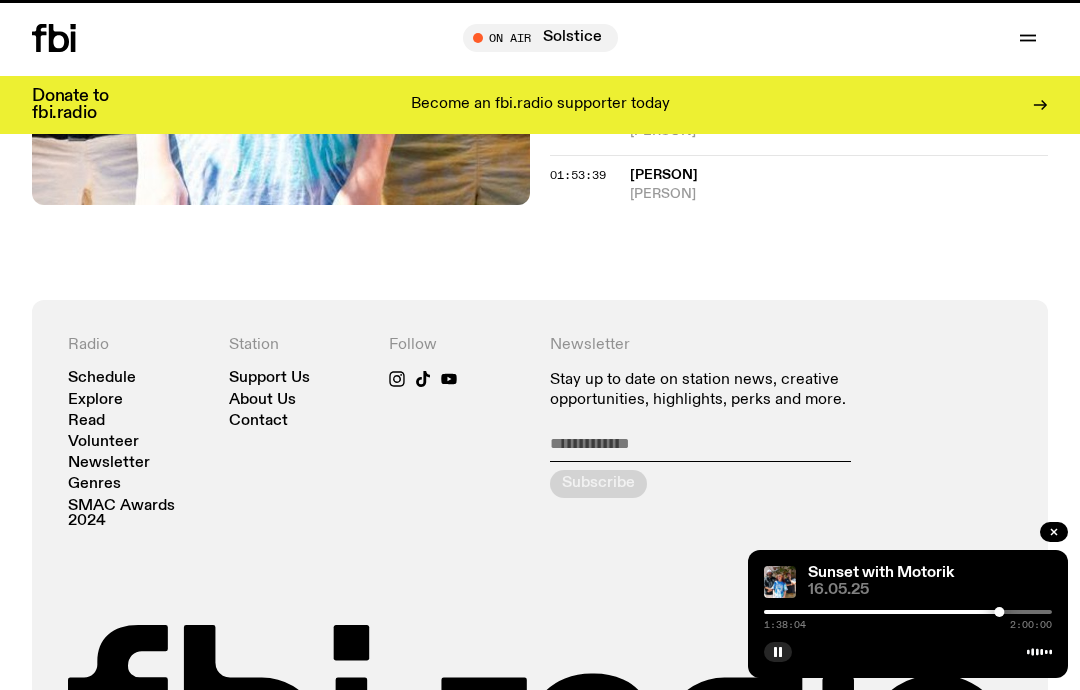 scroll, scrollTop: 0, scrollLeft: 0, axis: both 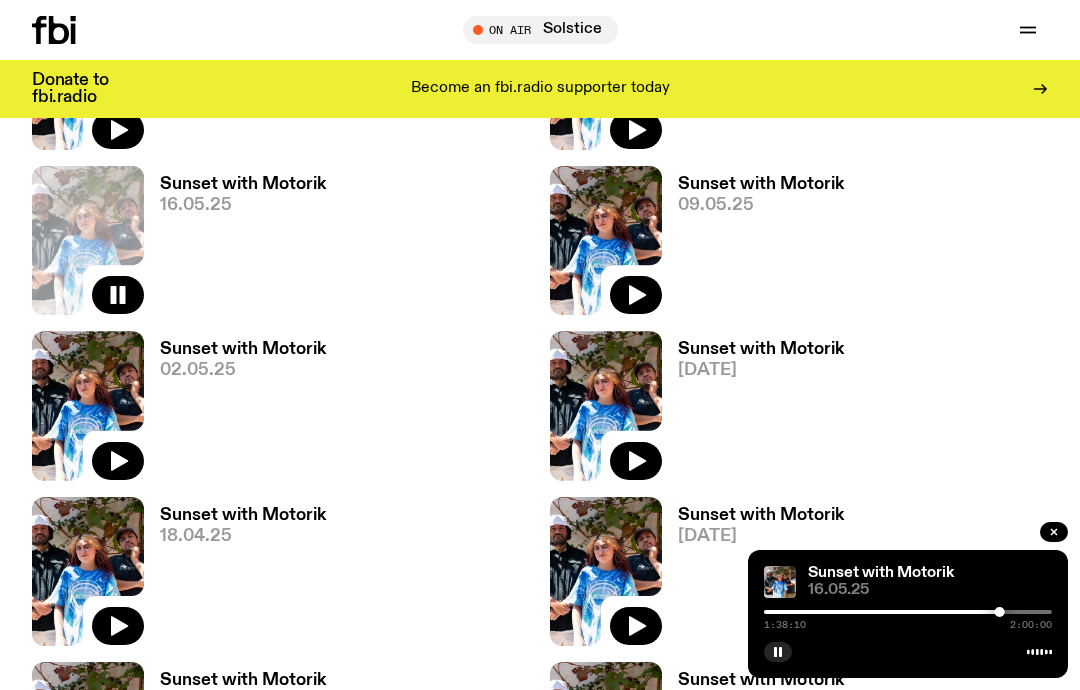 click on "Sunset with Motorik" at bounding box center (761, 349) 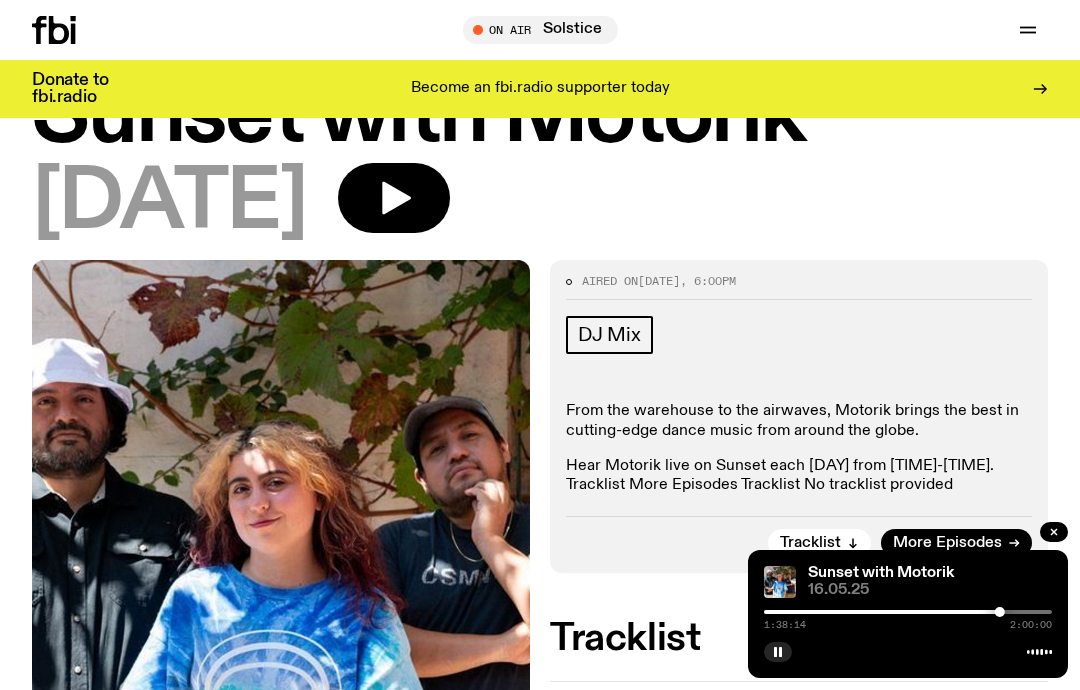 scroll, scrollTop: 0, scrollLeft: 0, axis: both 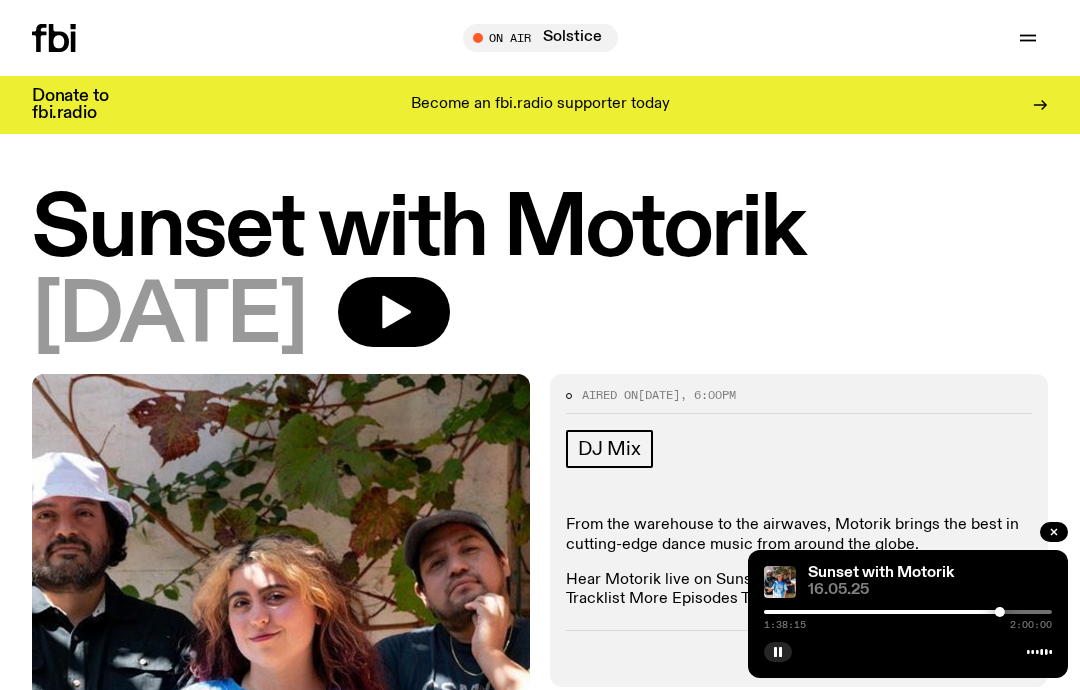 click 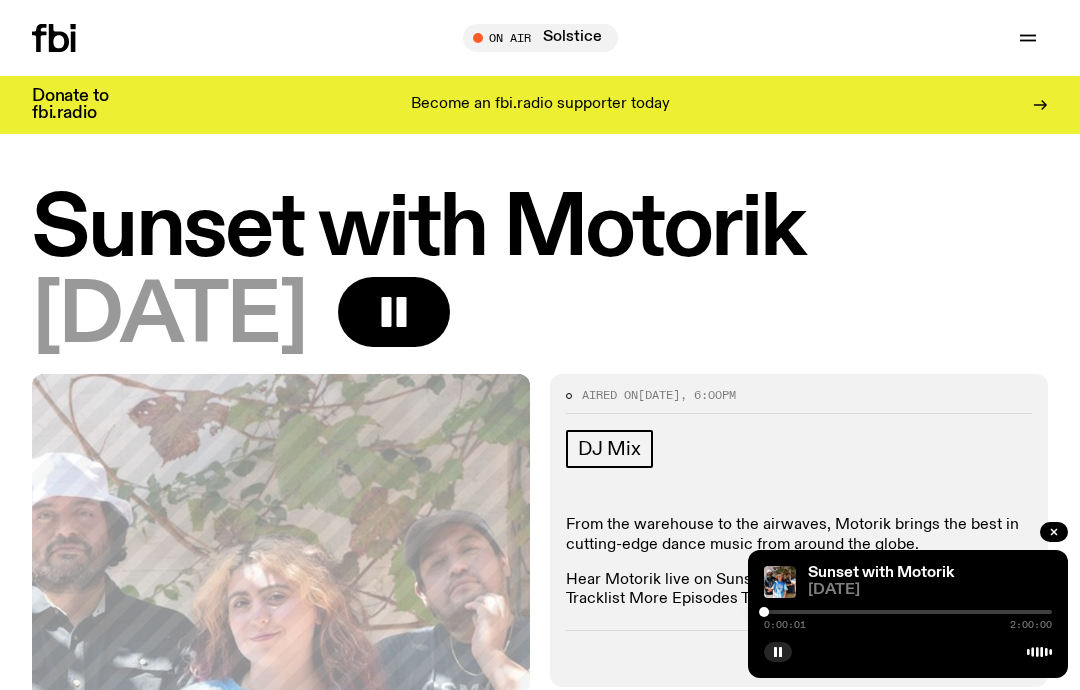 click at bounding box center [908, 612] 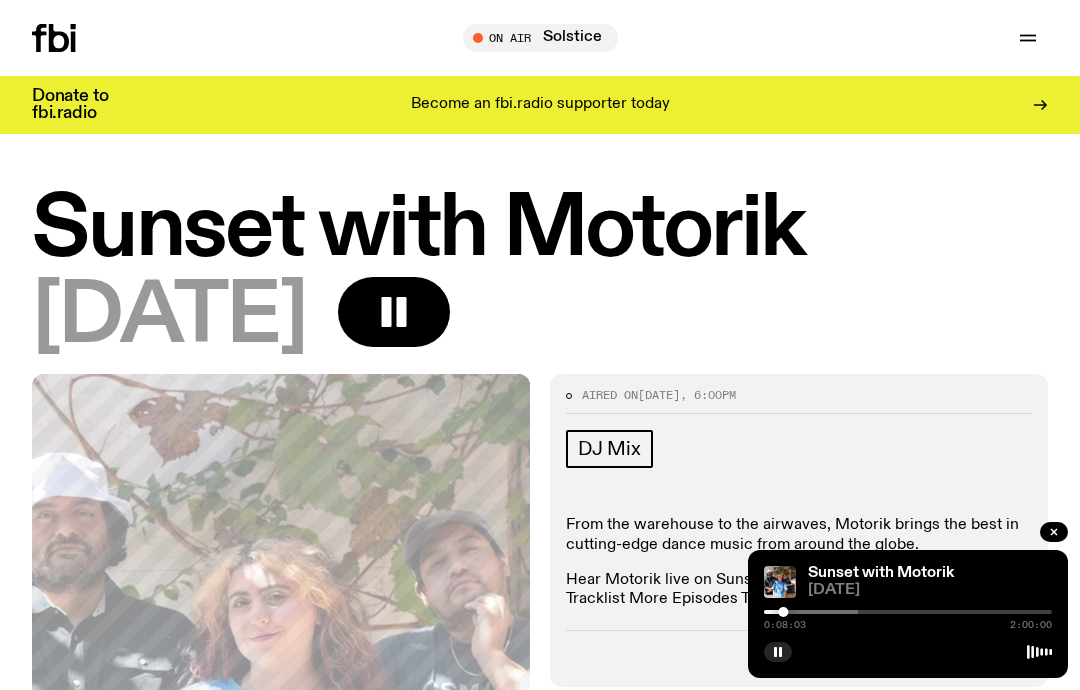 click on "Aired on [DATE], [TIME] DJ Mix From the warehouse to the airwaves, Motorik brings the best in cutting-edge dance music from around the globe. Hear Motorik live on Sunset each [DAY] from [TIME]-[TIME]. Tracklist More Episodes Tracklist No tracklist provided" 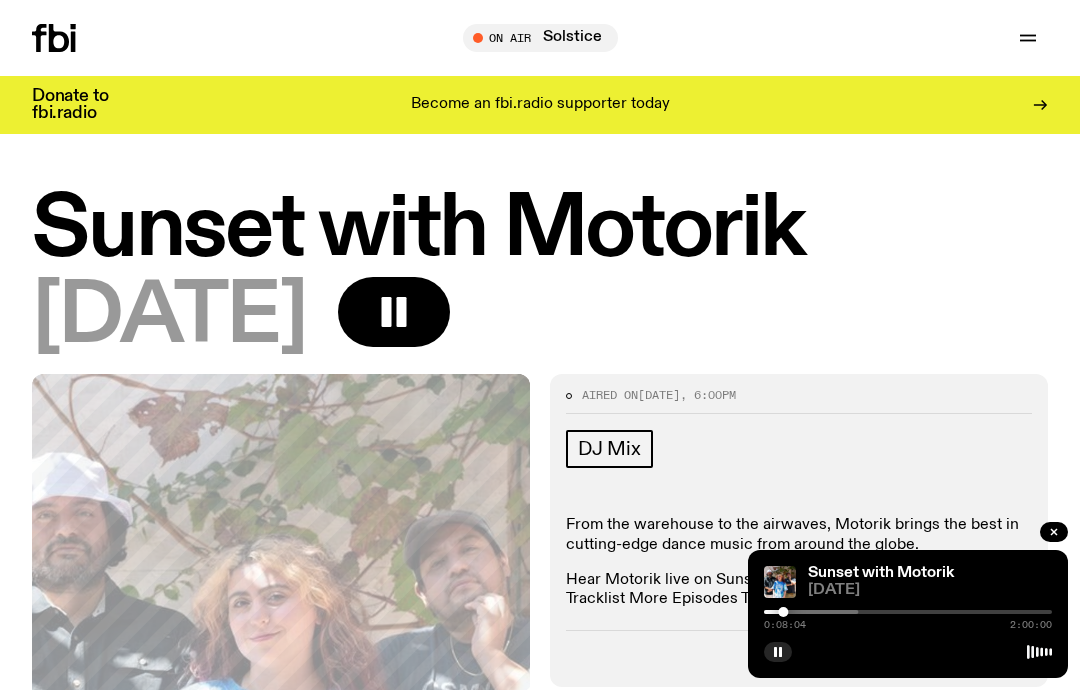 click on "Sunset with Motorik [DATE] [TIME] [TIME]" at bounding box center (908, 614) 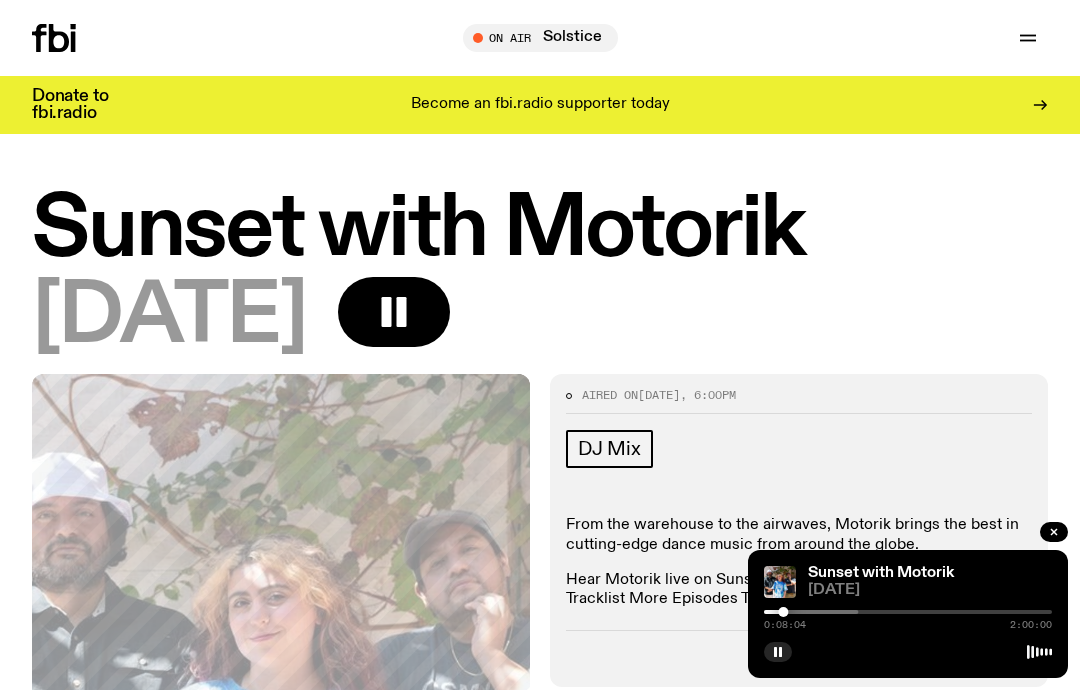 click at bounding box center [778, 652] 